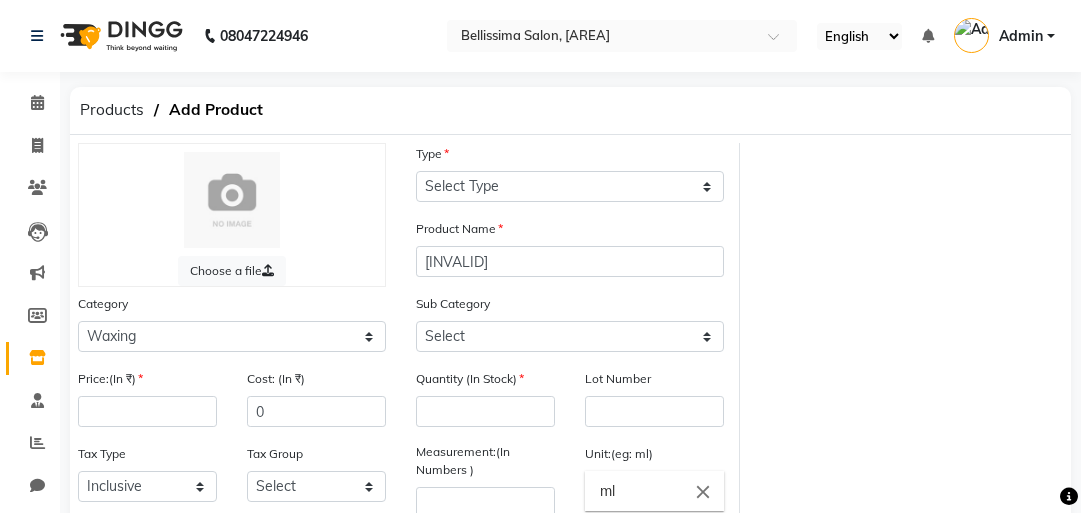select on "1800" 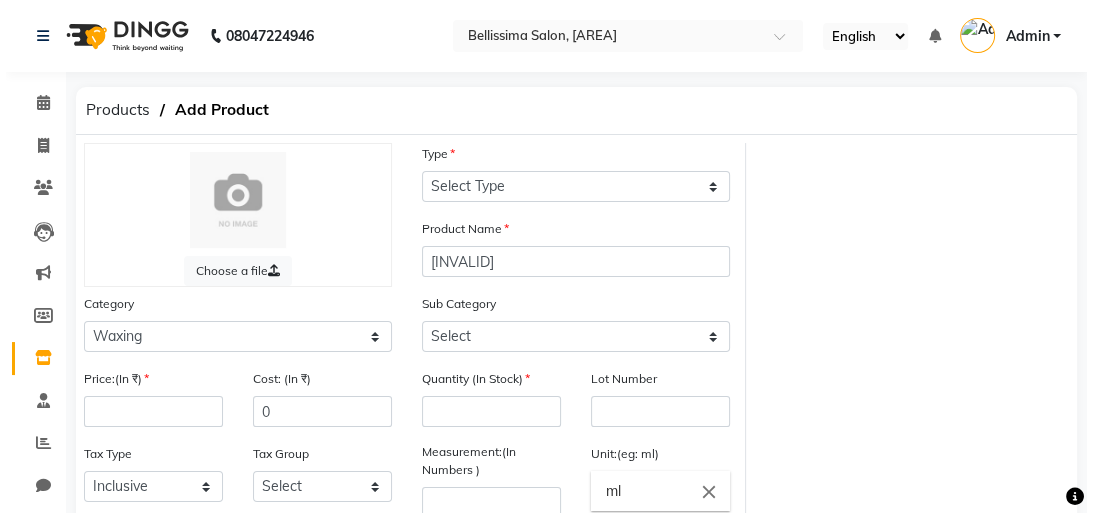 scroll, scrollTop: 0, scrollLeft: 0, axis: both 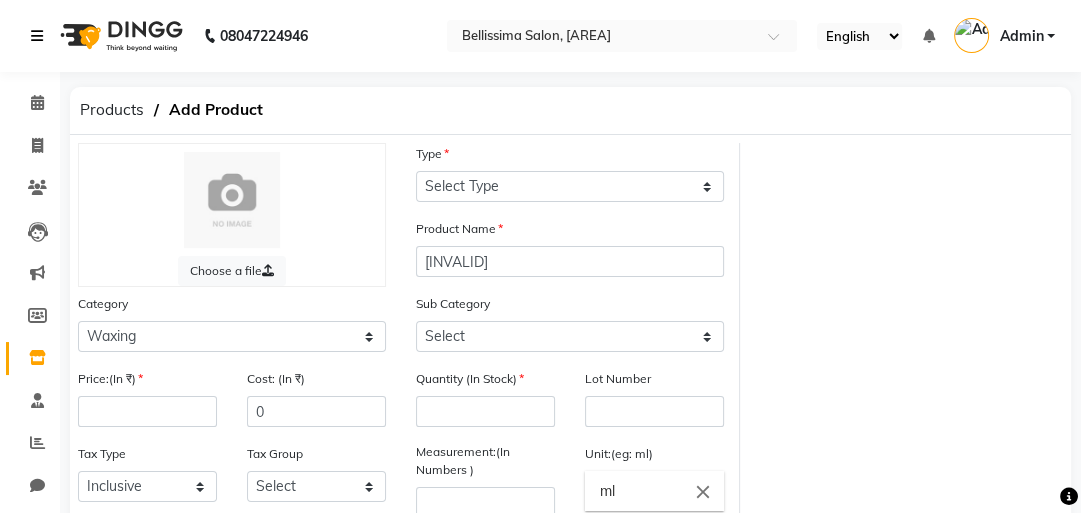 click at bounding box center (41, 36) 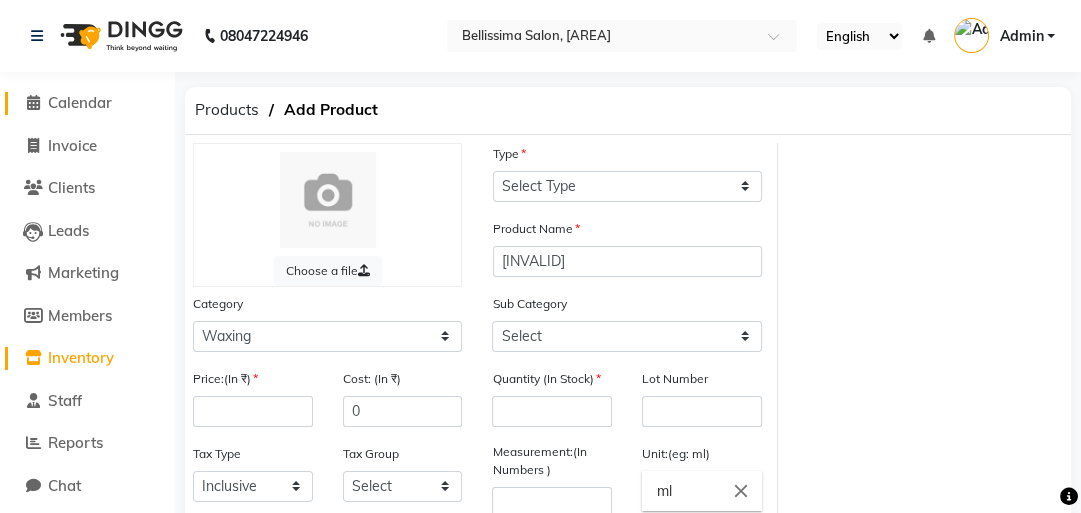 click on "Calendar" 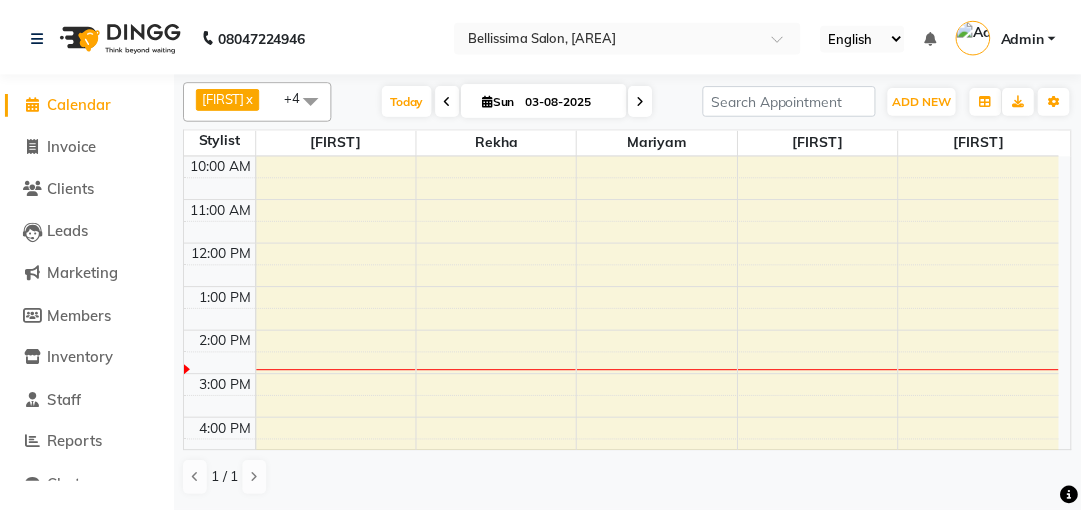 scroll, scrollTop: 0, scrollLeft: 0, axis: both 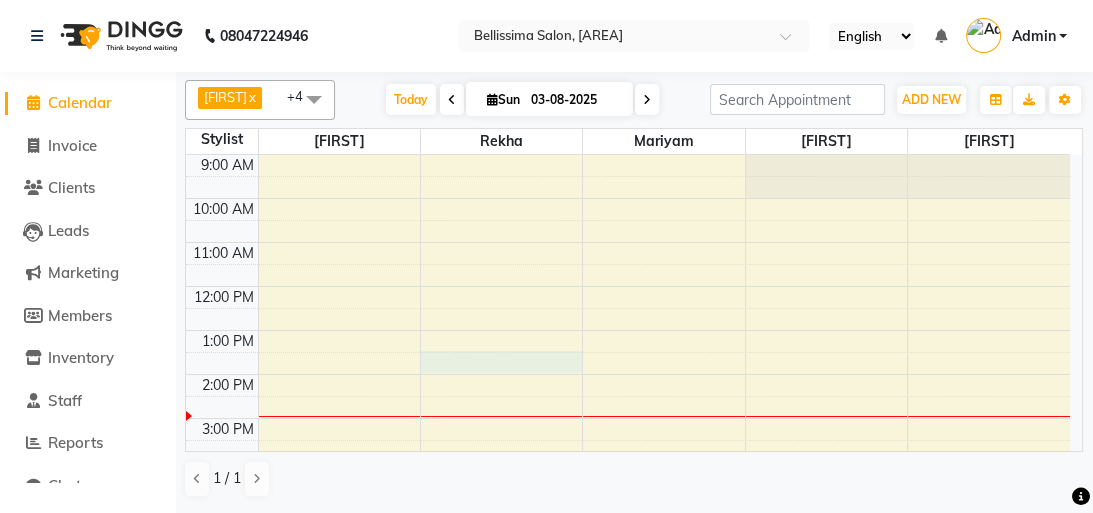 click at bounding box center [501, 362] 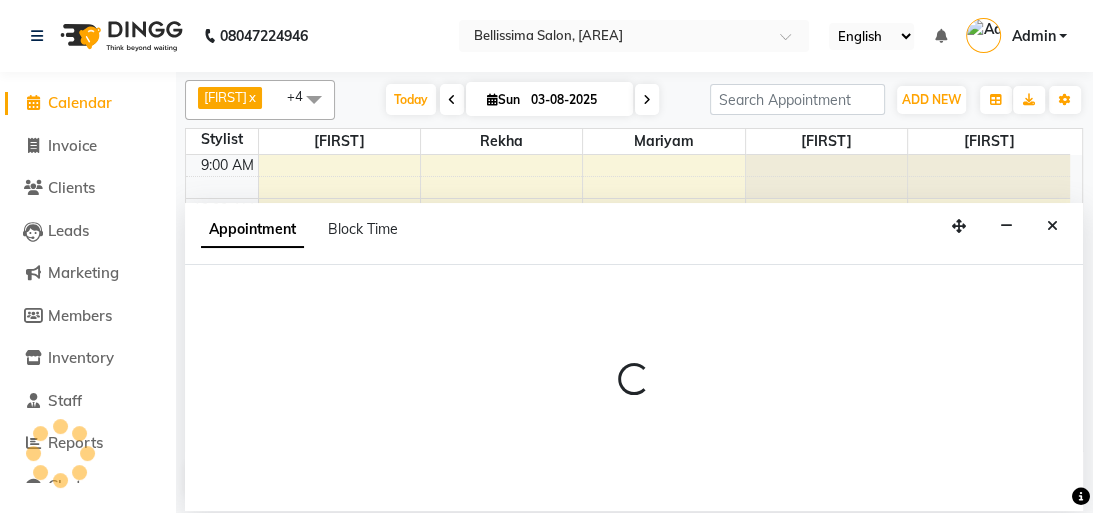 select on "79978" 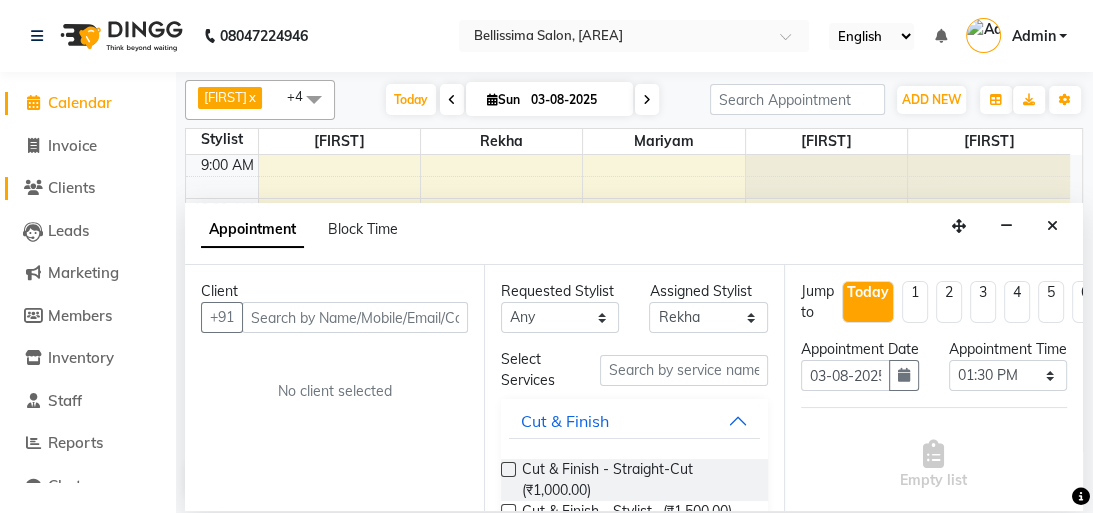 click on "Clients" 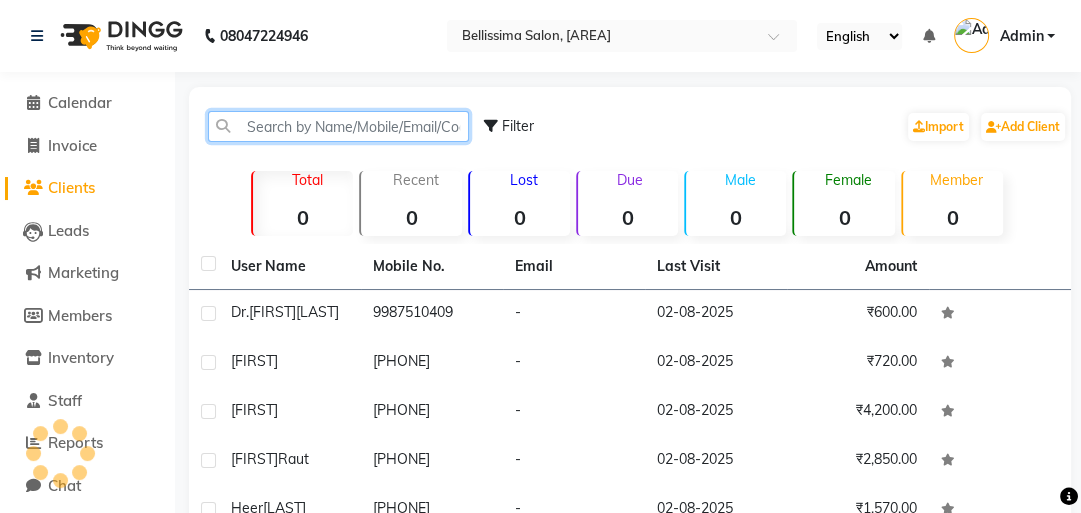 click 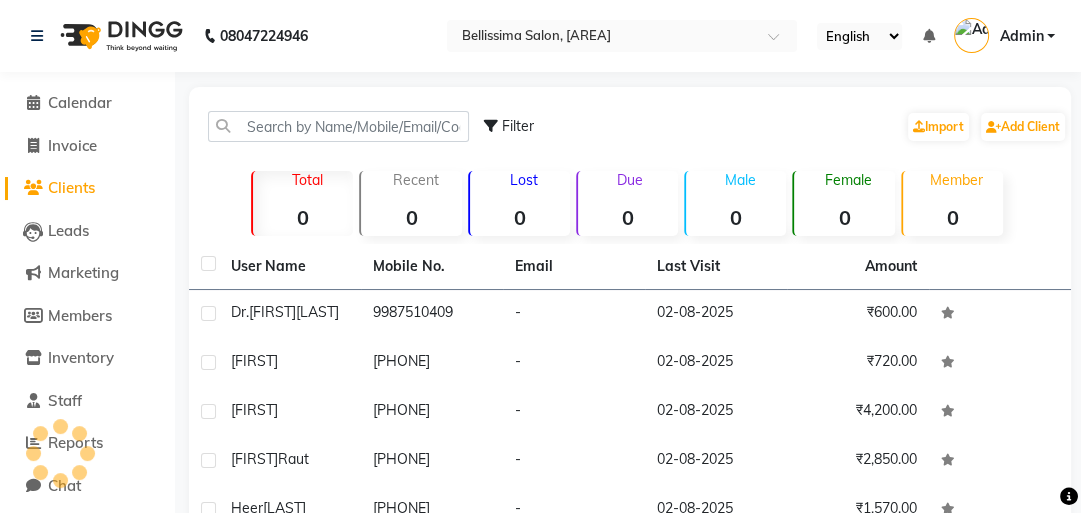 click 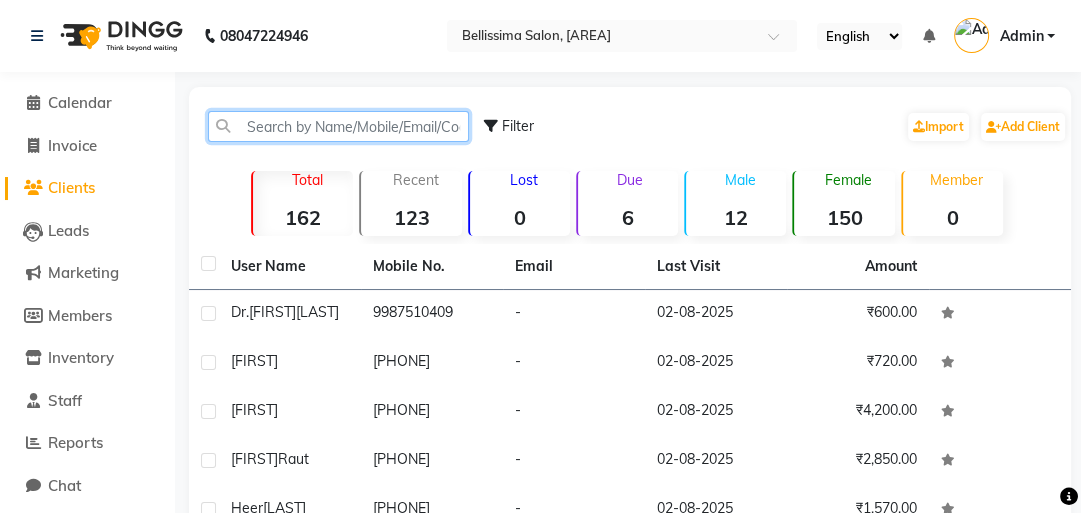 click 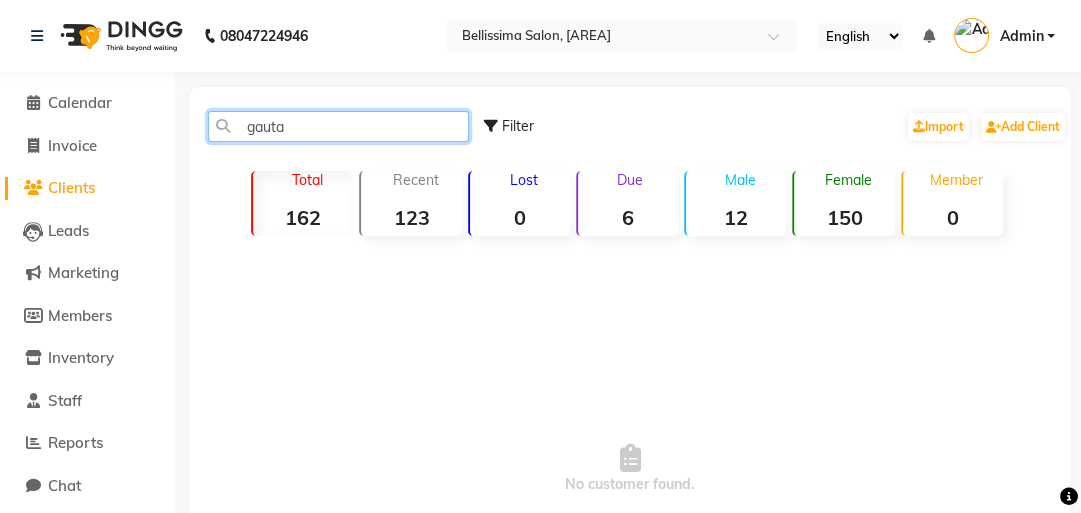 click on "gauta" 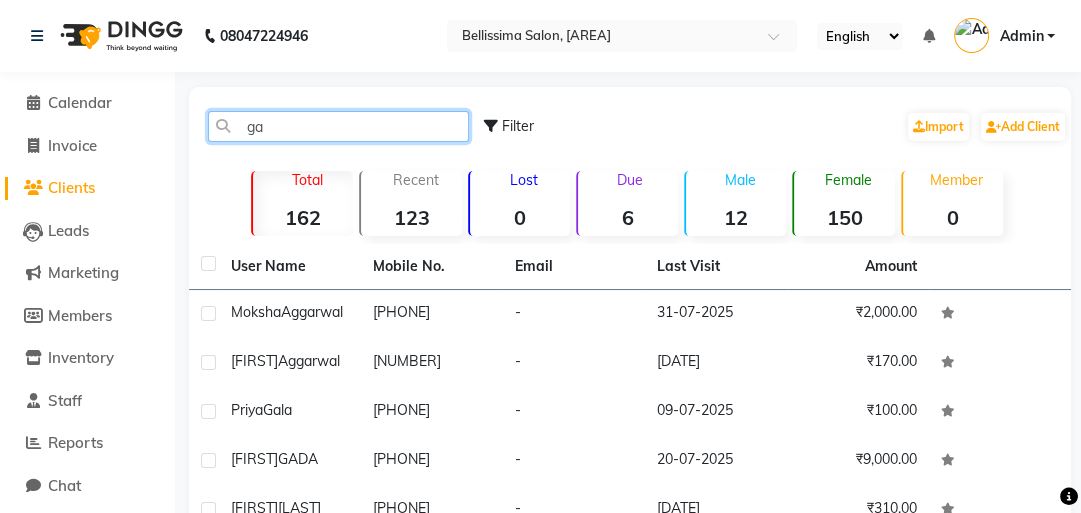 type on "g" 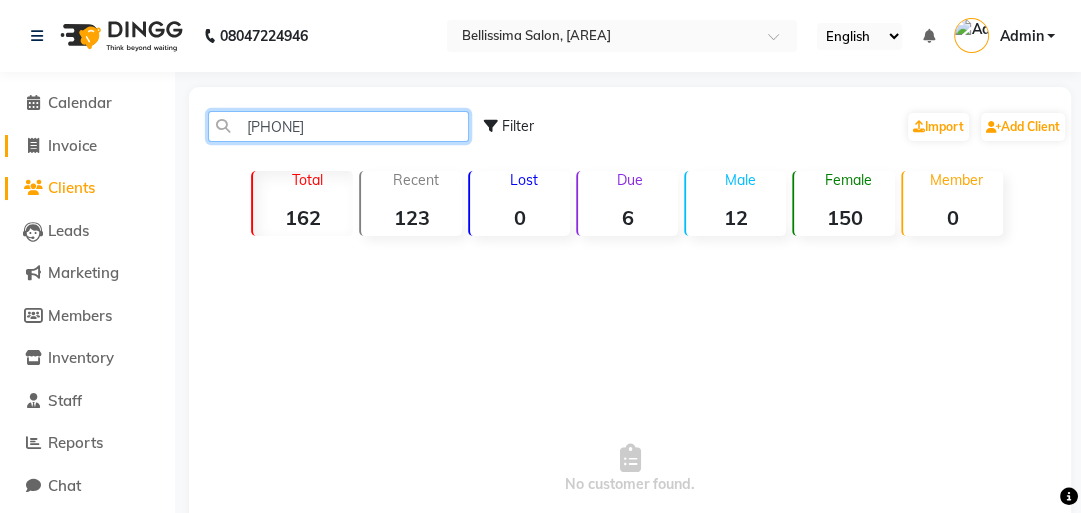 type on "[PHONE]" 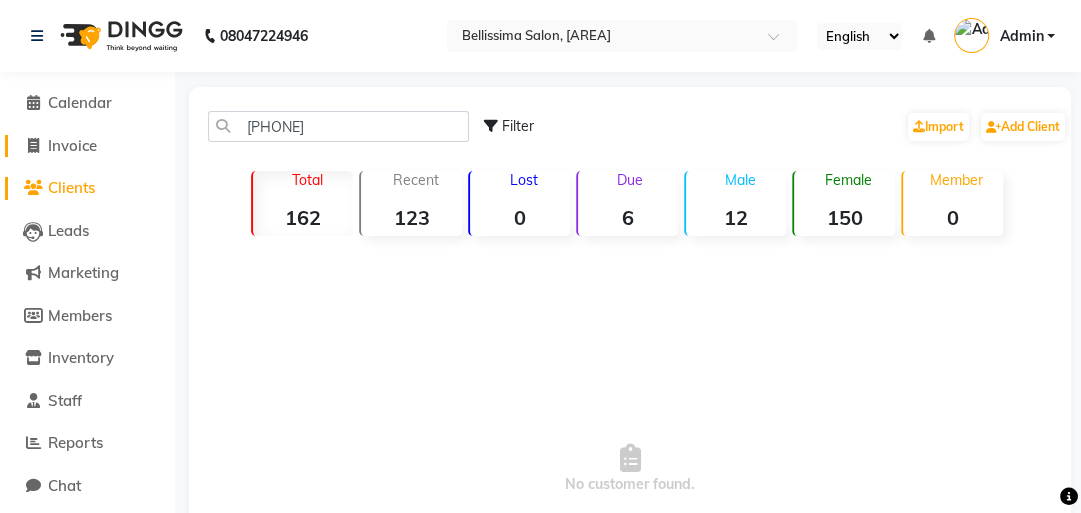 click 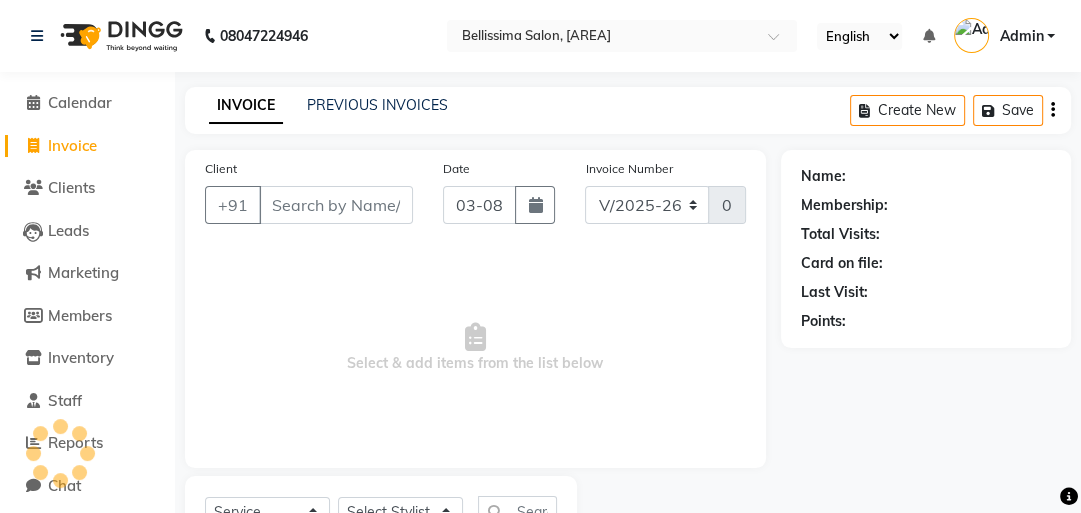 click on "Client" at bounding box center [336, 205] 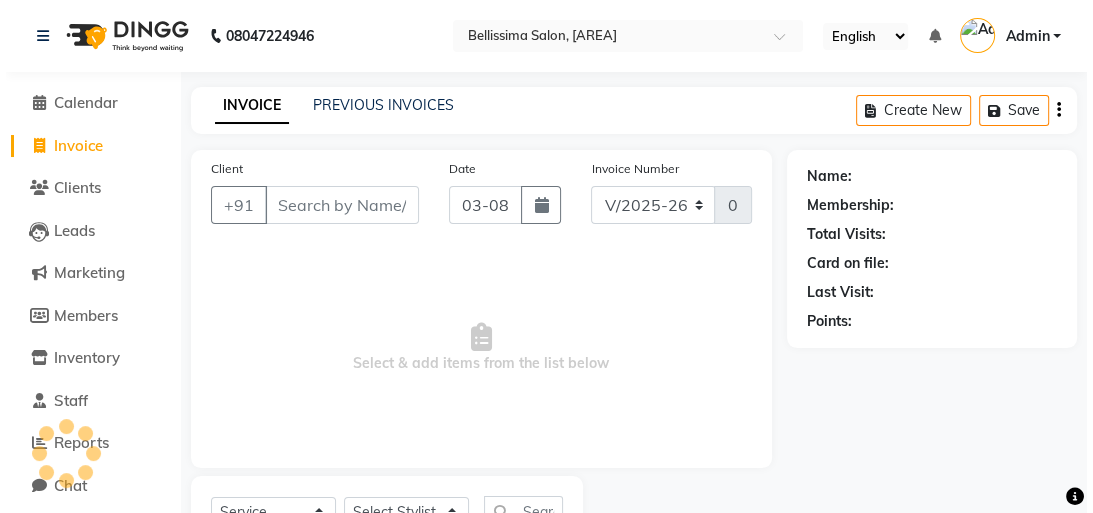 scroll, scrollTop: 88, scrollLeft: 0, axis: vertical 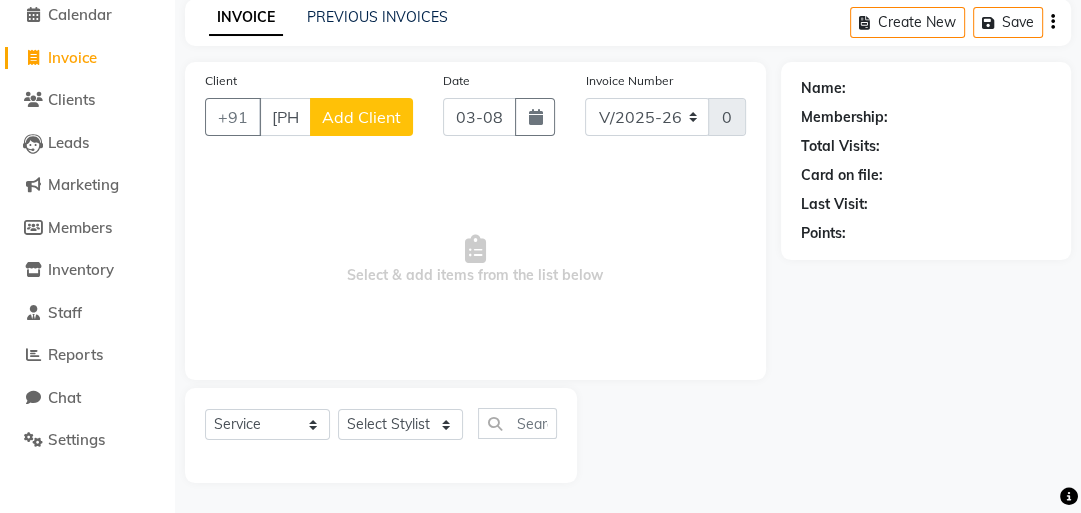 type on "[PHONE]" 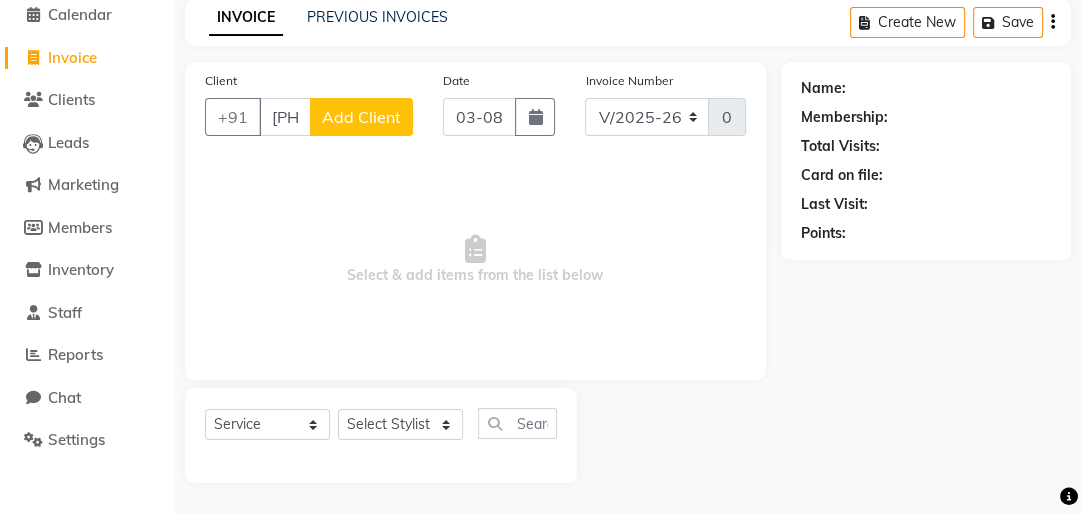 drag, startPoint x: 341, startPoint y: 127, endPoint x: 410, endPoint y: 177, distance: 85.2115 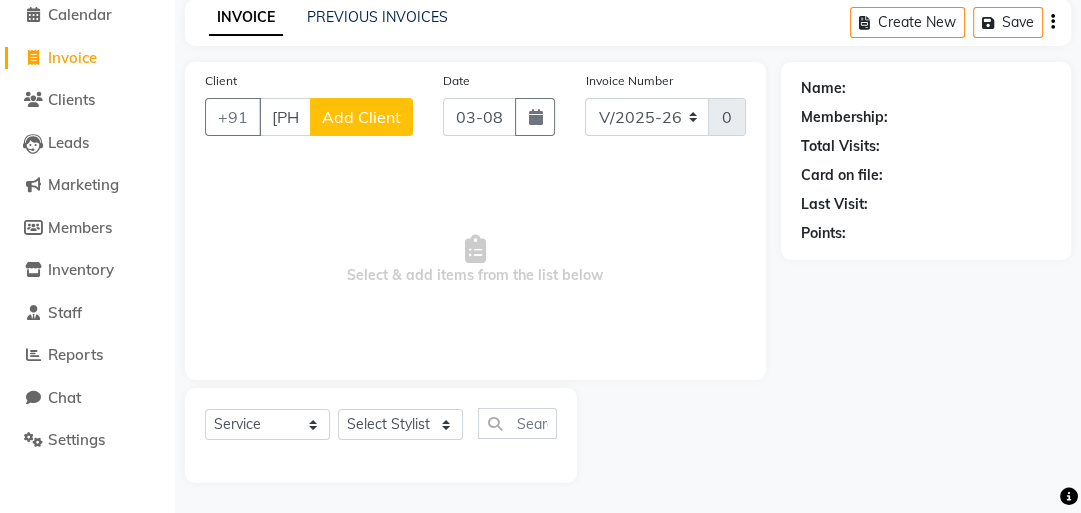 click on "Client +[COUNTRY_CODE] [PHONE] Add Client Date [DATE] Invoice Number V/2025 V/2025-26 0176 Select & add items from the list below" 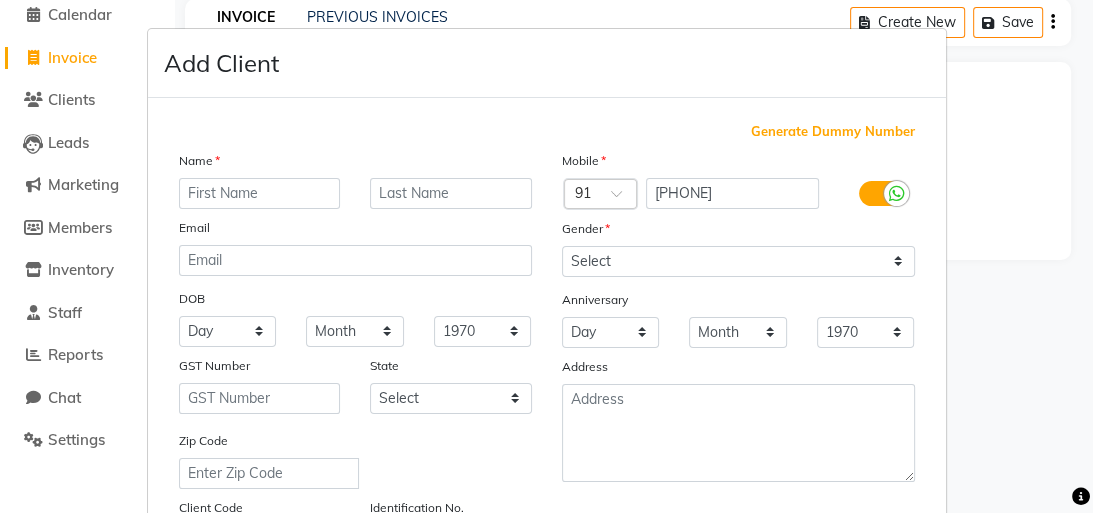 click at bounding box center (260, 193) 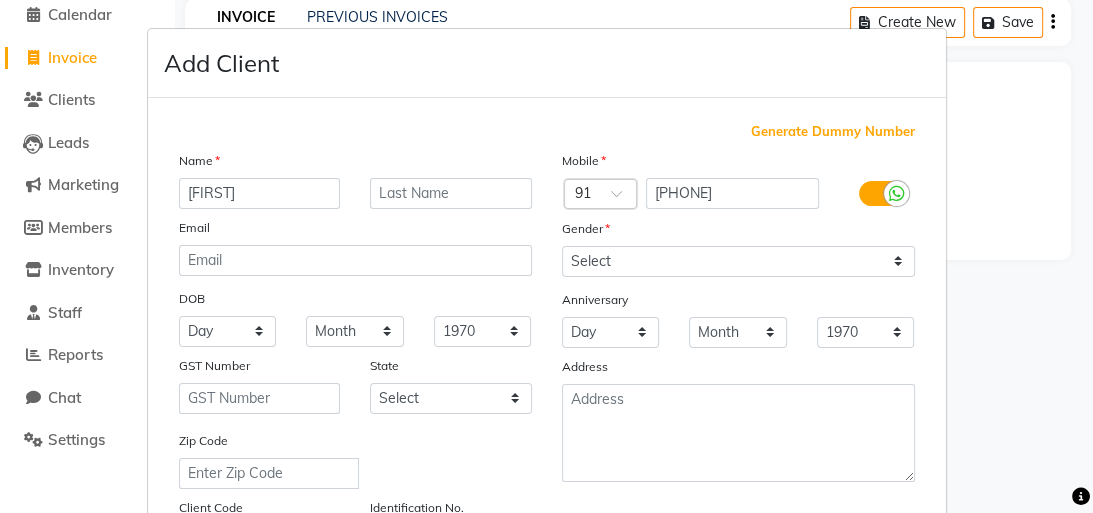 type on "[FIRST]" 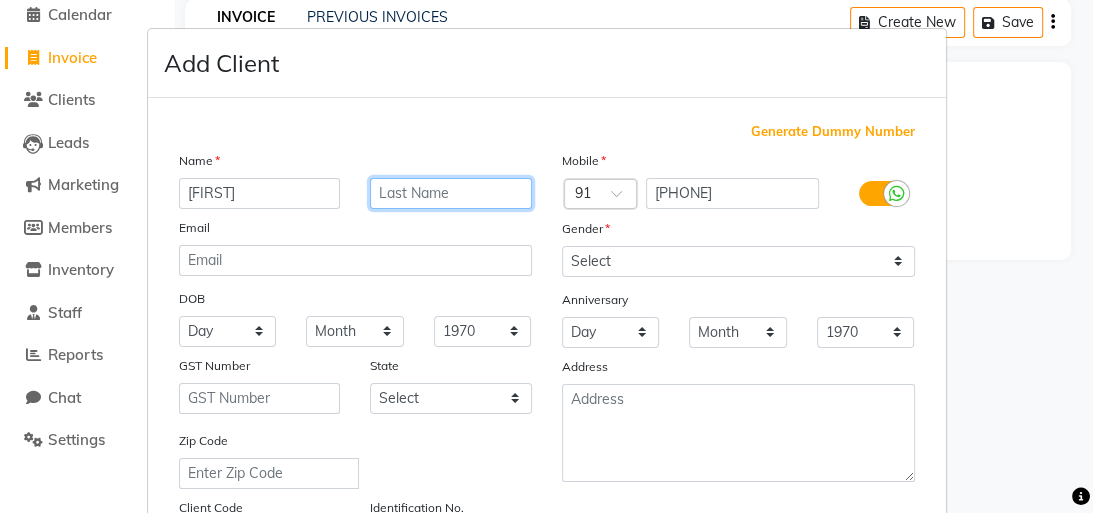 click at bounding box center (451, 193) 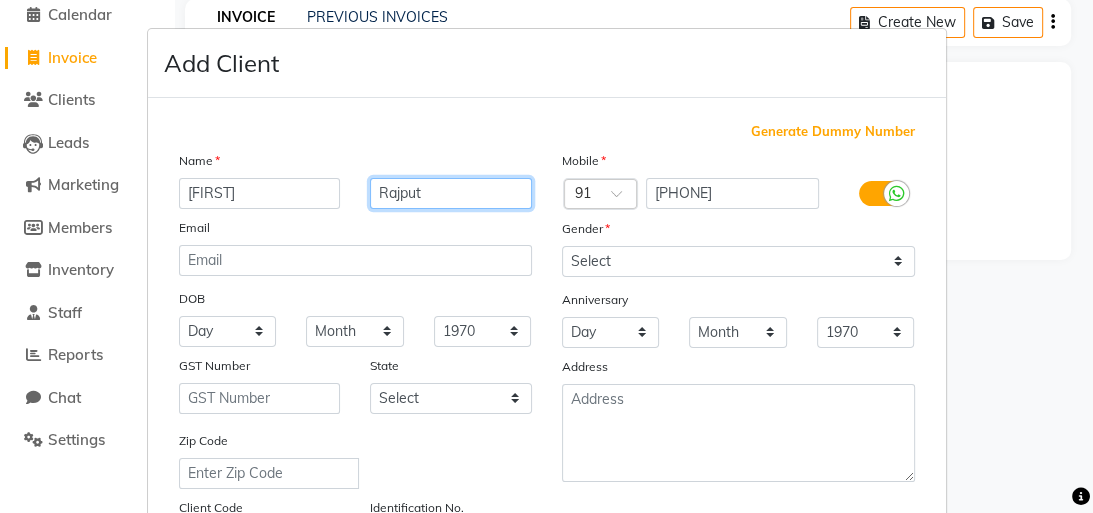 type on "Rajput" 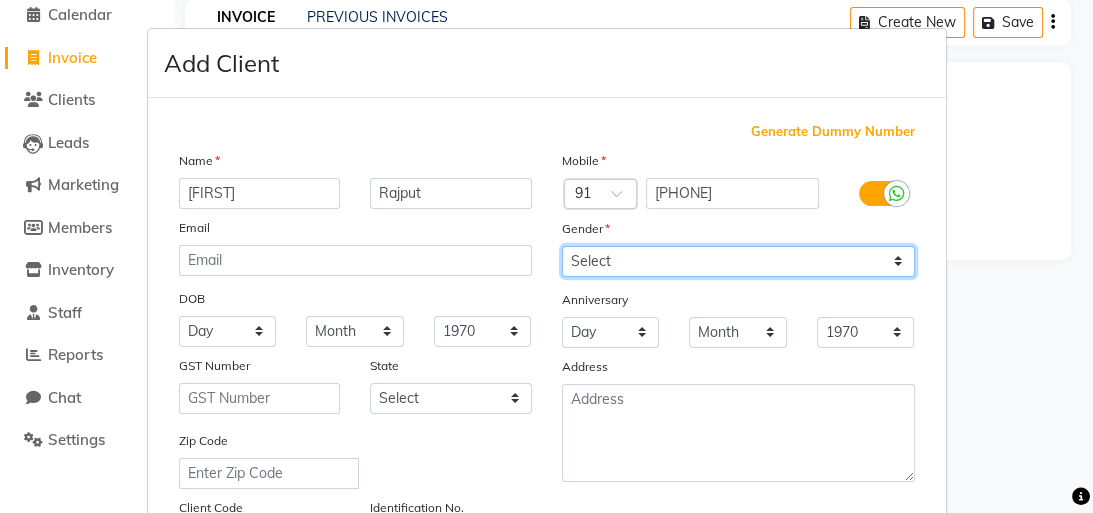 click on "Select Male Female Other Prefer Not To Say" at bounding box center (738, 261) 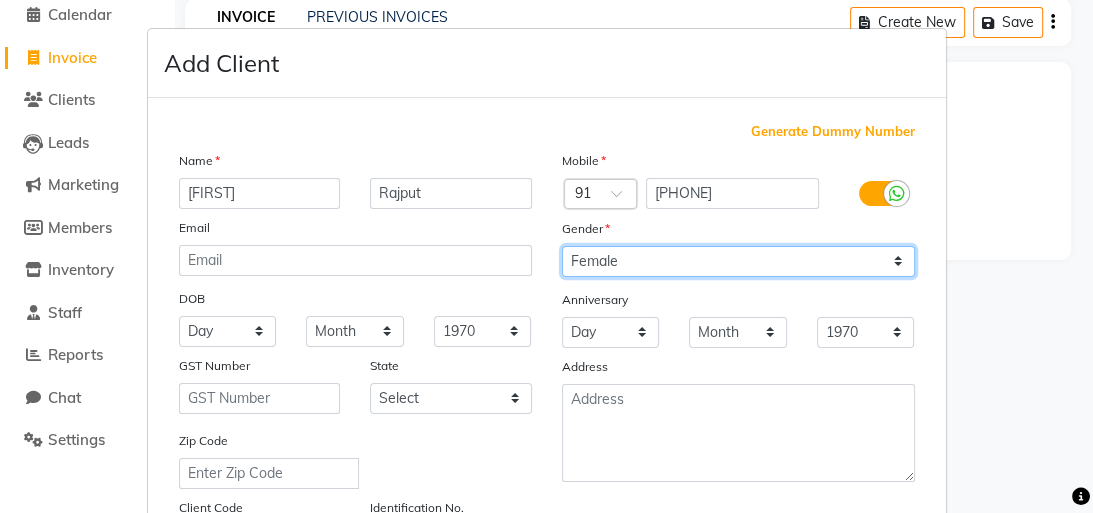 click on "Select Male Female Other Prefer Not To Say" at bounding box center (738, 261) 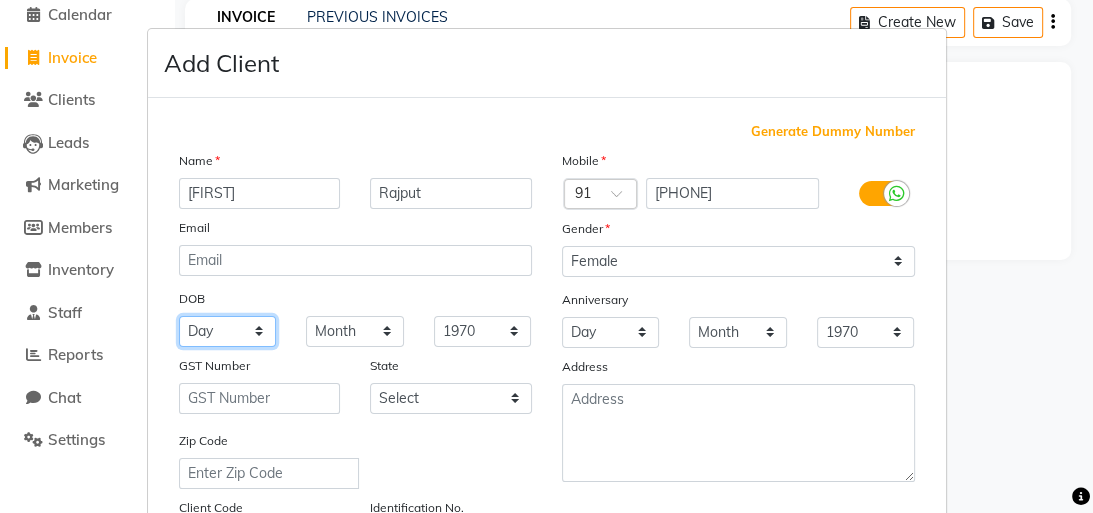 click on "Day 01 02 03 04 05 06 07 08 09 10 11 12 13 14 15 16 17 18 19 20 21 22 23 24 25 26 27 28 29 30 31" at bounding box center [228, 331] 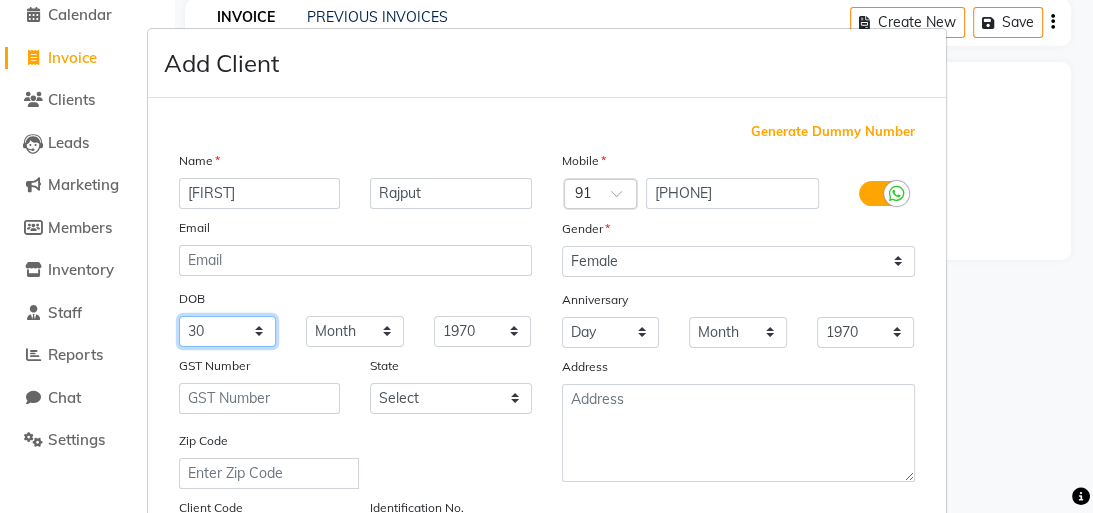 click on "Day 01 02 03 04 05 06 07 08 09 10 11 12 13 14 15 16 17 18 19 20 21 22 23 24 25 26 27 28 29 30 31" at bounding box center (228, 331) 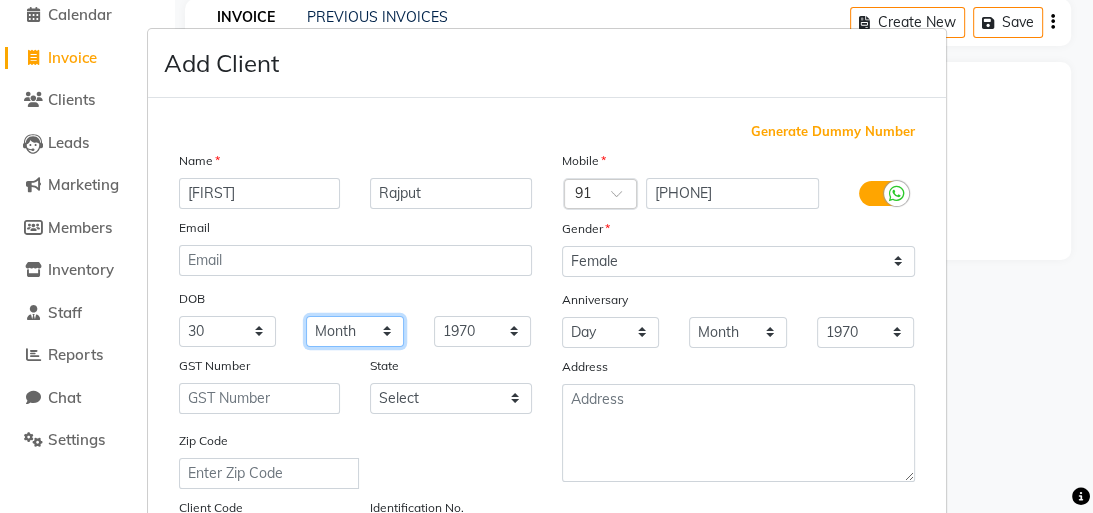 click on "Month January February March April May June July August September October November December" at bounding box center [355, 331] 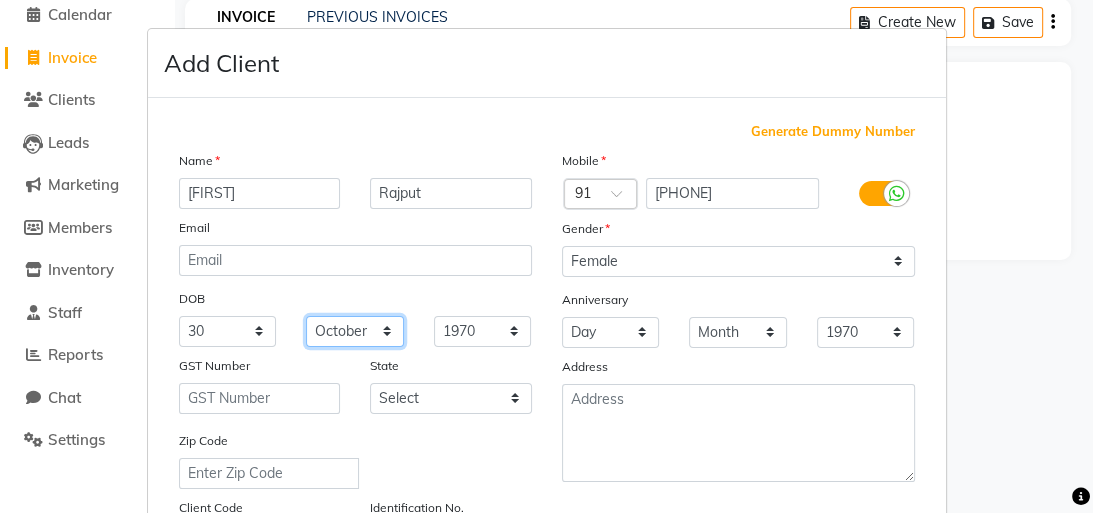 click on "Month January February March April May June July August September October November December" at bounding box center (355, 331) 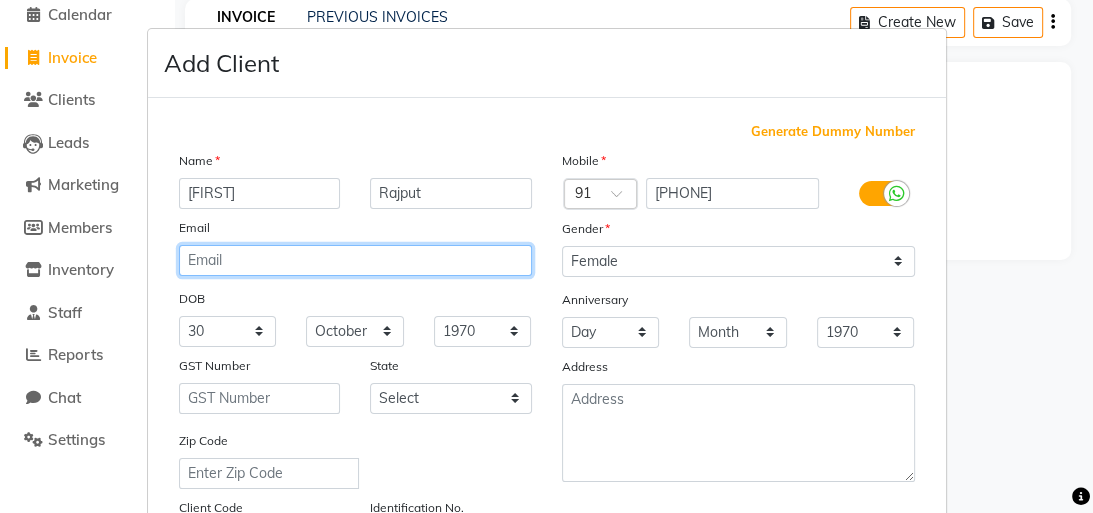 click at bounding box center [355, 260] 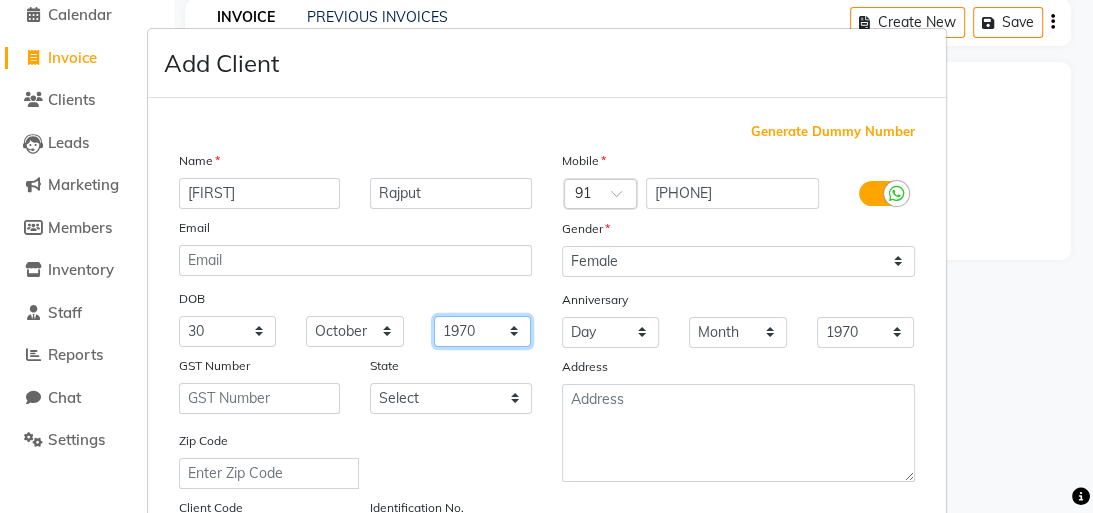 click on "1940 1941 1942 1943 1944 1945 1946 1947 1948 1949 1950 1951 1952 1953 1954 1955 1956 1957 1958 1959 1960 1961 1962 1963 1964 1965 1966 1967 1968 1969 1970 1971 1972 1973 1974 1975 1976 1977 1978 1979 1980 1981 1982 1983 1984 1985 1986 1987 1988 1989 1990 1991 1992 1993 1994 1995 1996 1997 1998 1999 2000 2001 2002 2003 2004 2005 2006 2007 2008 2009 2010 2011 2012 2013 2014 2015 2016 2017 2018 2019 2020 2021 2022 2023 2024" at bounding box center (483, 331) 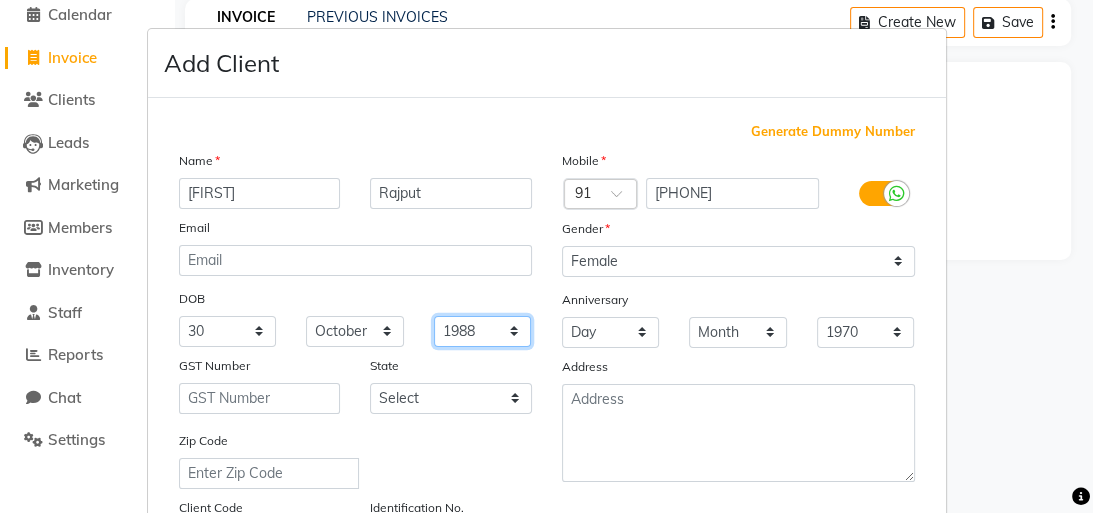 click on "1940 1941 1942 1943 1944 1945 1946 1947 1948 1949 1950 1951 1952 1953 1954 1955 1956 1957 1958 1959 1960 1961 1962 1963 1964 1965 1966 1967 1968 1969 1970 1971 1972 1973 1974 1975 1976 1977 1978 1979 1980 1981 1982 1983 1984 1985 1986 1987 1988 1989 1990 1991 1992 1993 1994 1995 1996 1997 1998 1999 2000 2001 2002 2003 2004 2005 2006 2007 2008 2009 2010 2011 2012 2013 2014 2015 2016 2017 2018 2019 2020 2021 2022 2023 2024" at bounding box center [483, 331] 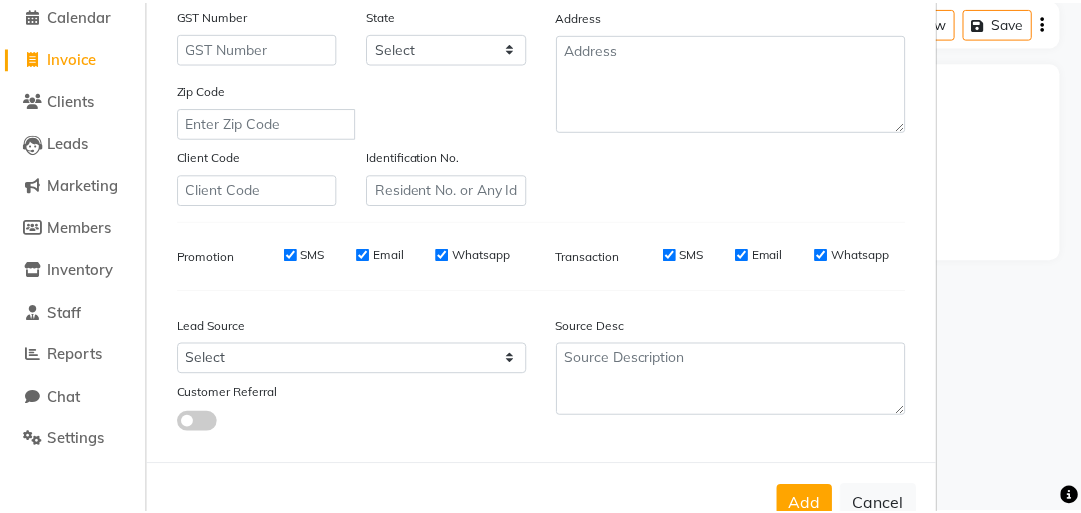 scroll, scrollTop: 420, scrollLeft: 0, axis: vertical 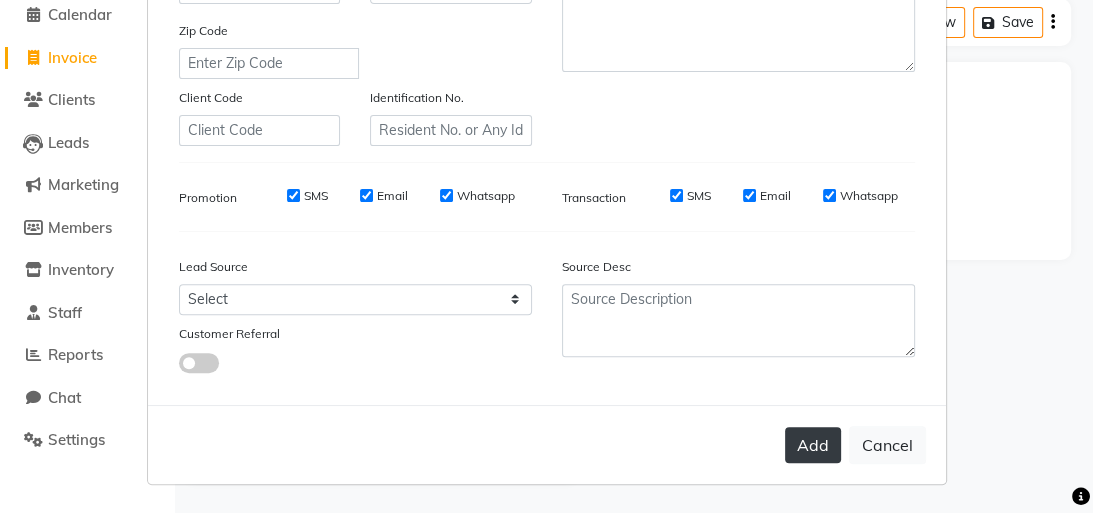 click on "Add" at bounding box center [813, 445] 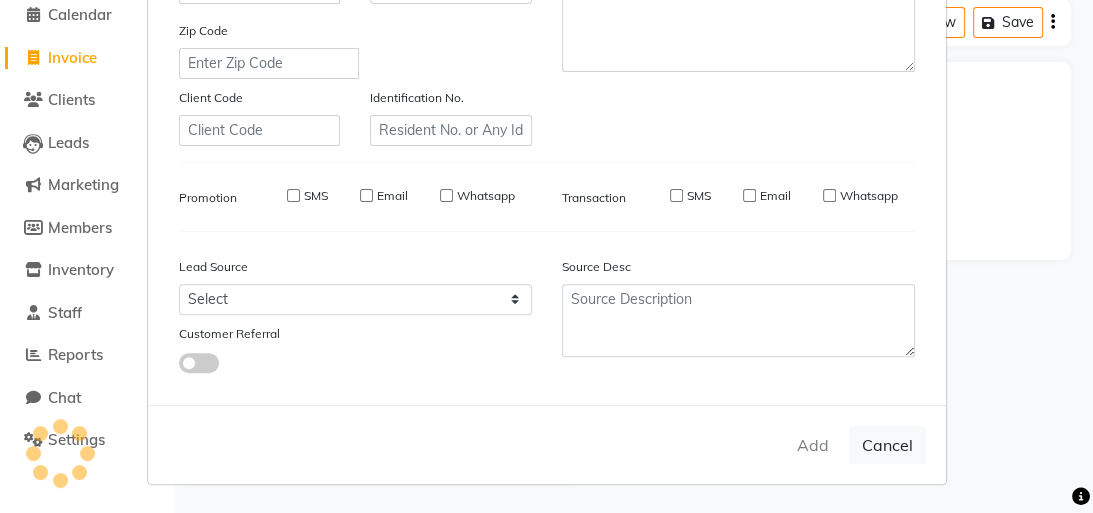type 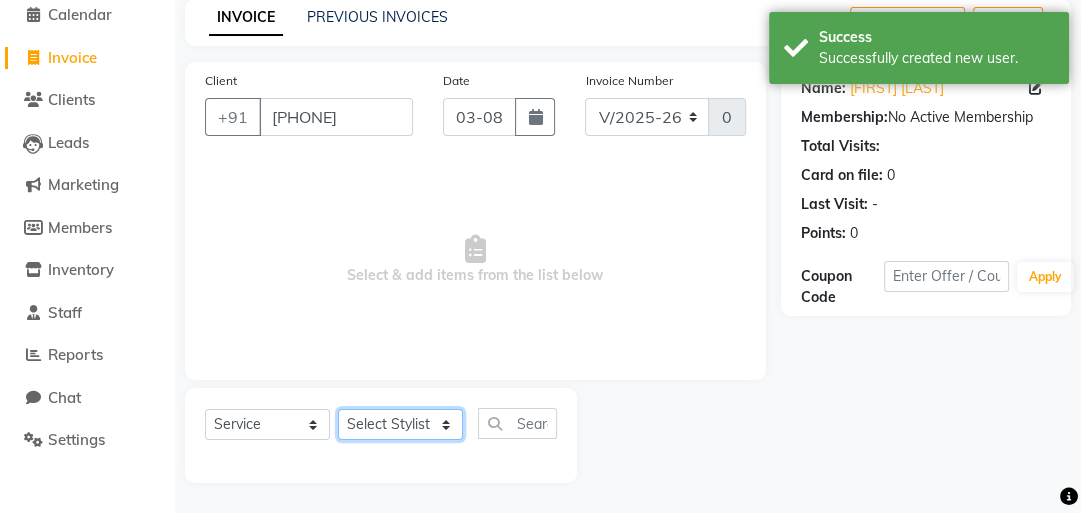 click on "Select Stylist [FIRST] [FIRST] [FIRST] [FIRST] [FIRST]" 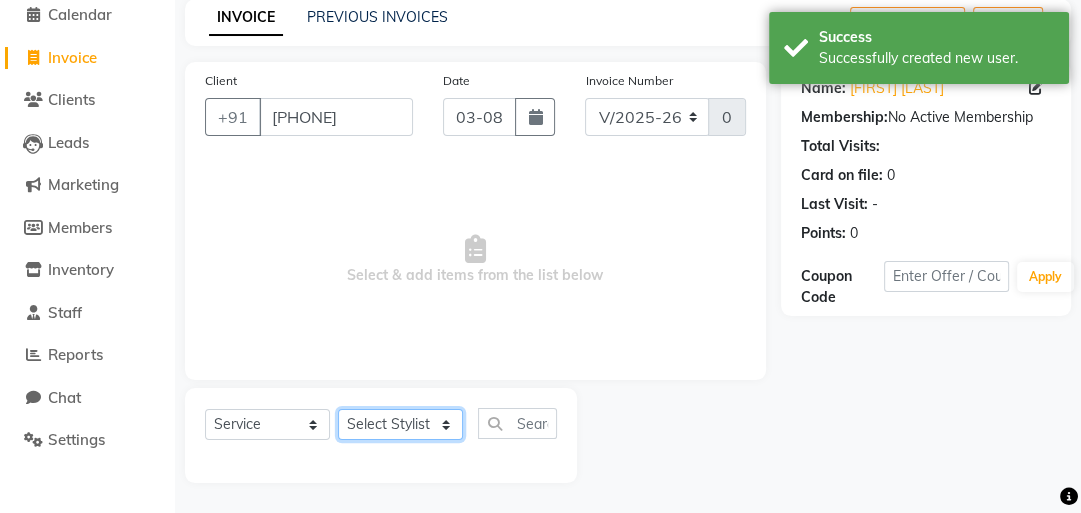 select on "80709" 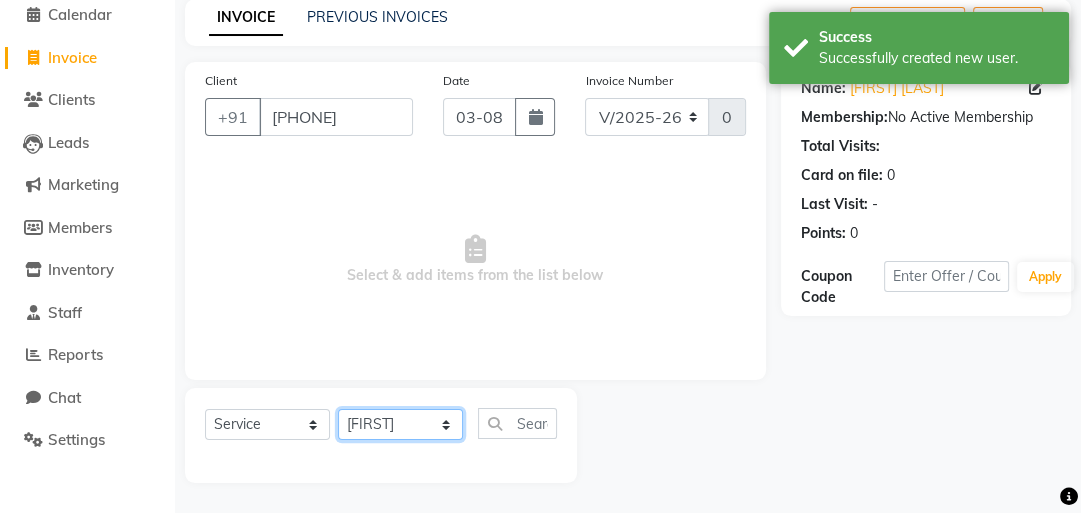 click on "Select Stylist [FIRST] [FIRST] [FIRST] [FIRST] [FIRST]" 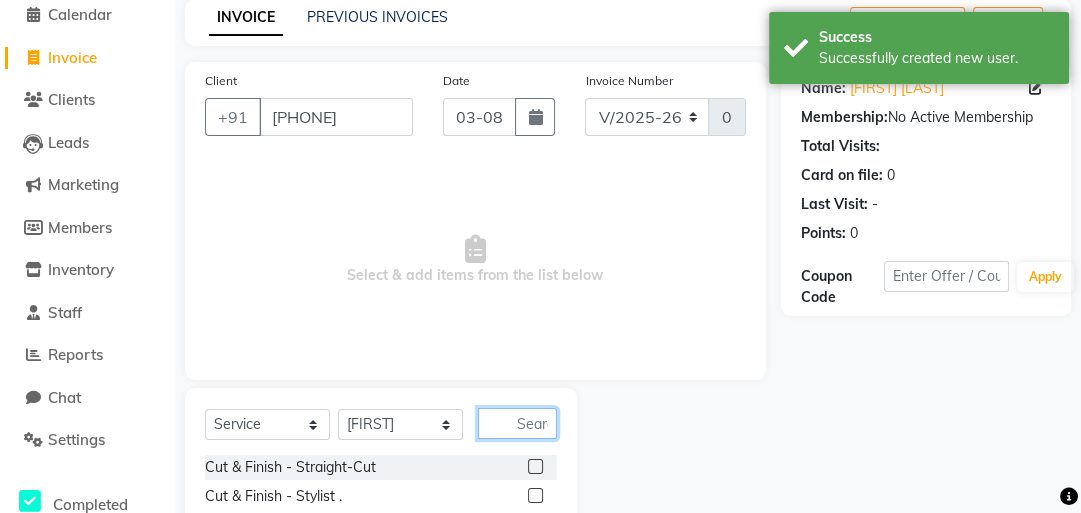 click 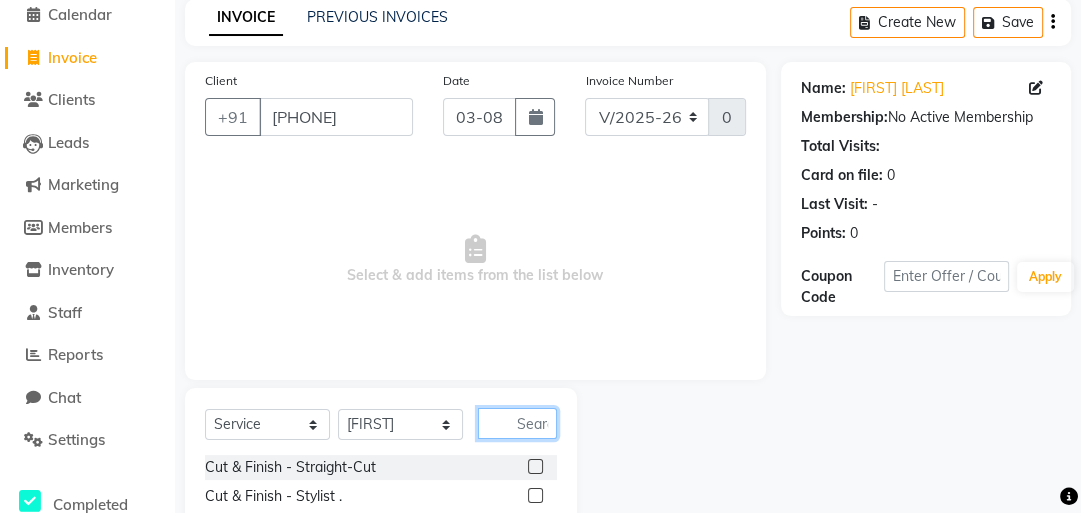 scroll, scrollTop: 288, scrollLeft: 0, axis: vertical 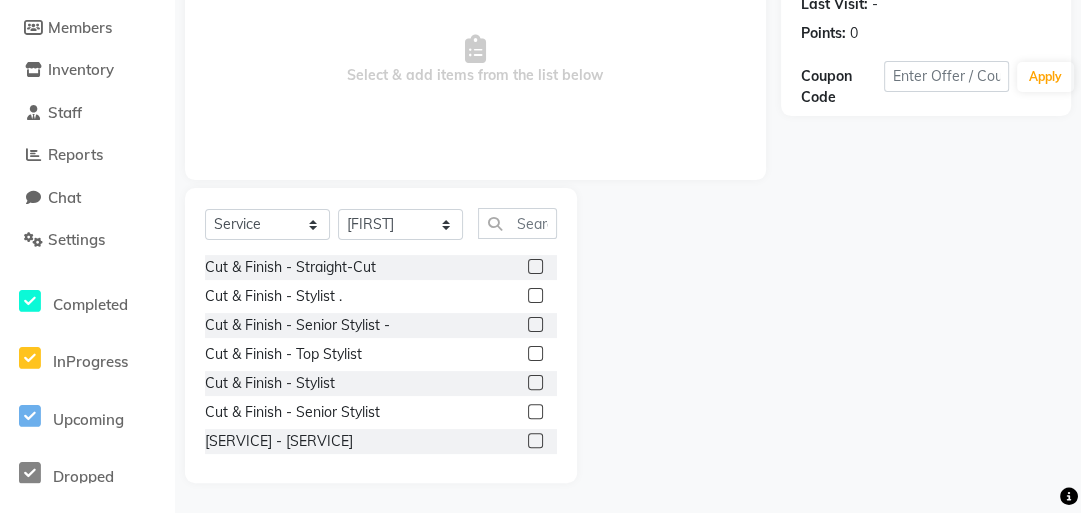 click 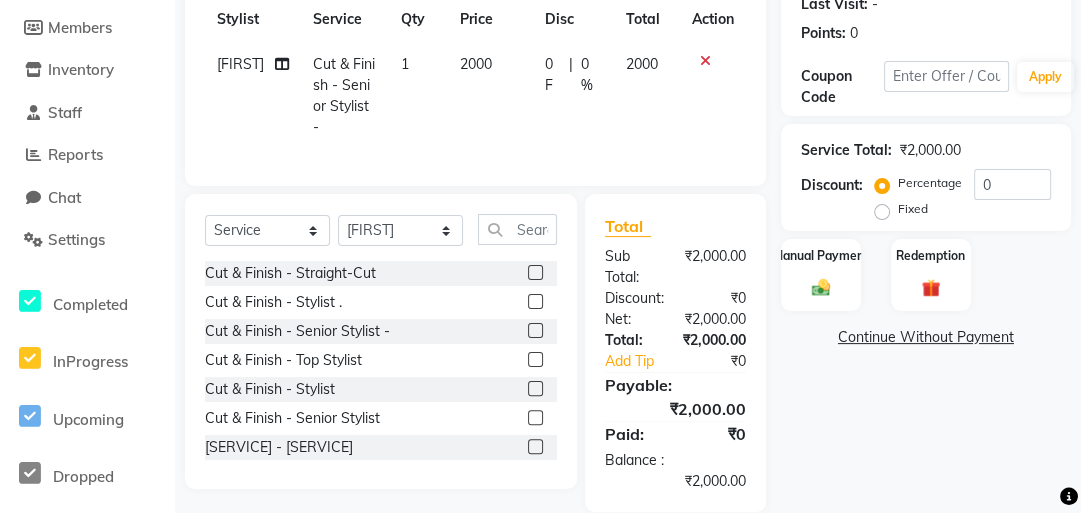 click 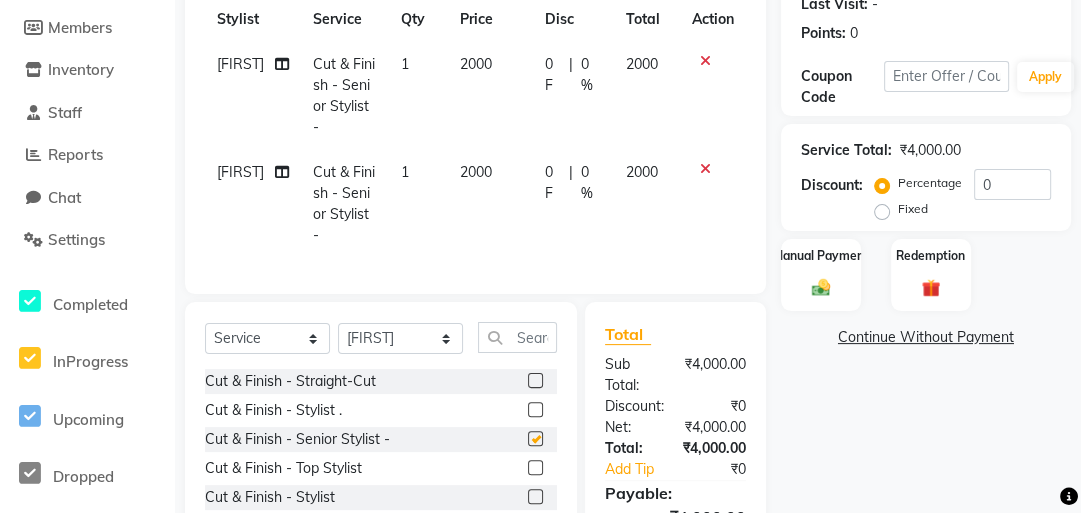 checkbox on "false" 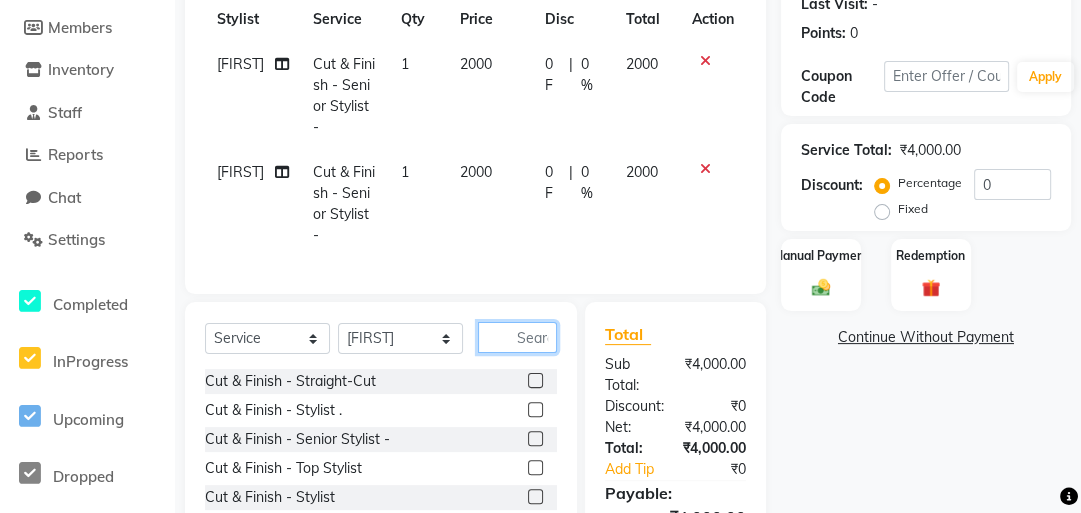 click 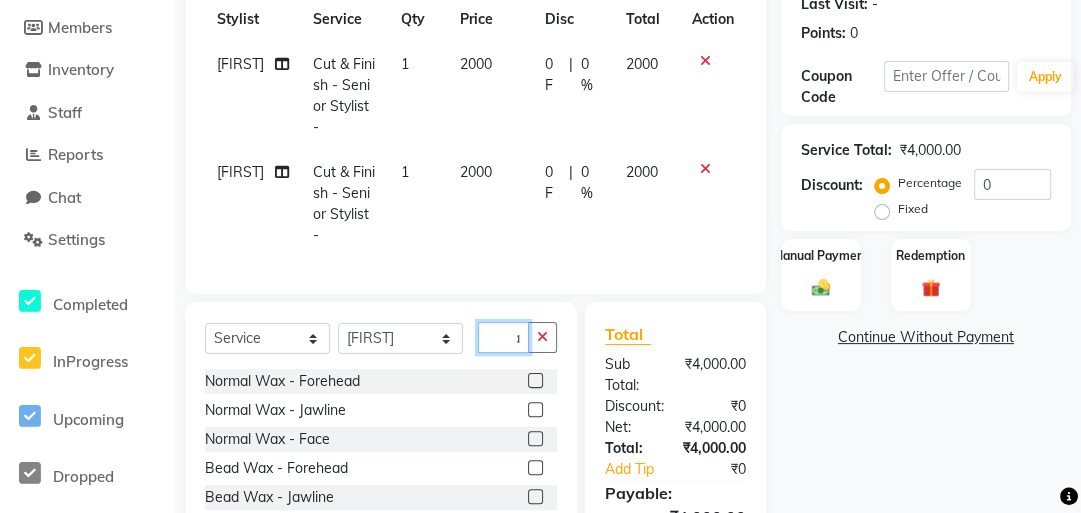 scroll, scrollTop: 0, scrollLeft: 43, axis: horizontal 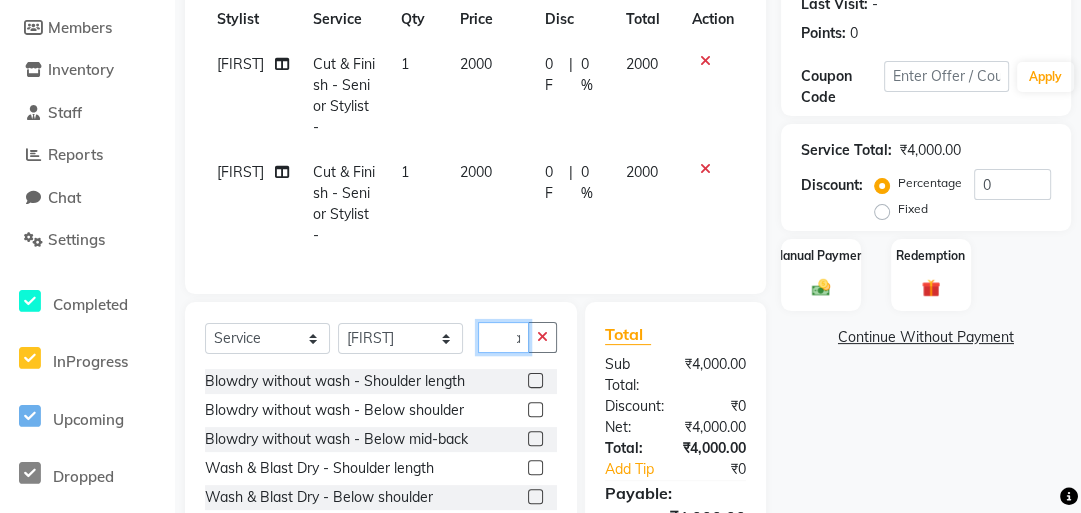 type on "w" 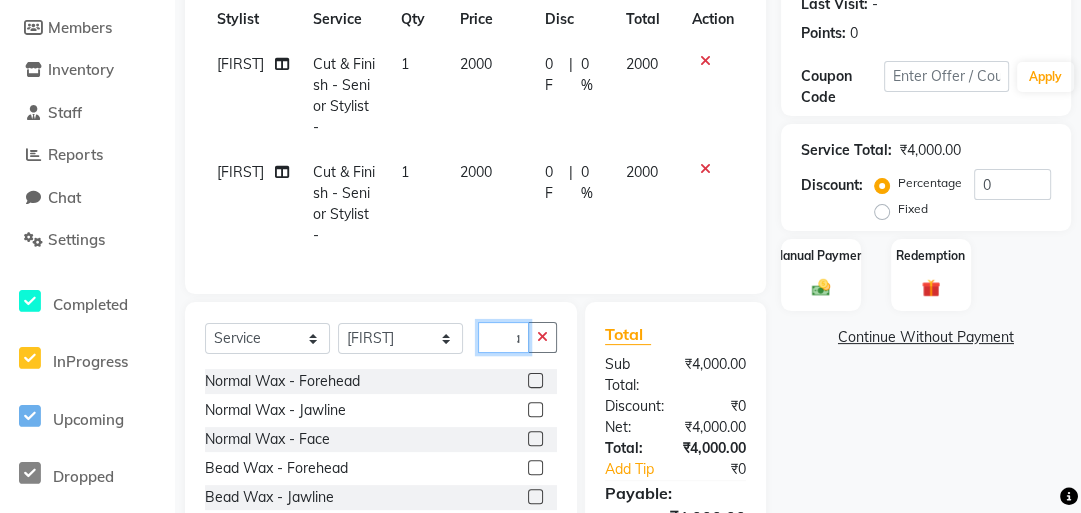 scroll, scrollTop: 0, scrollLeft: 40, axis: horizontal 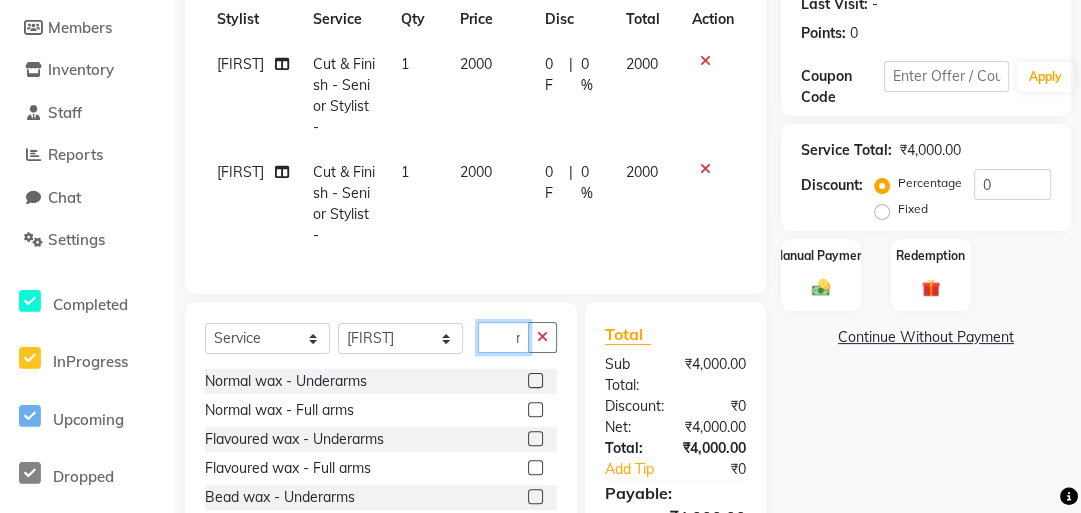 type on "wax ar" 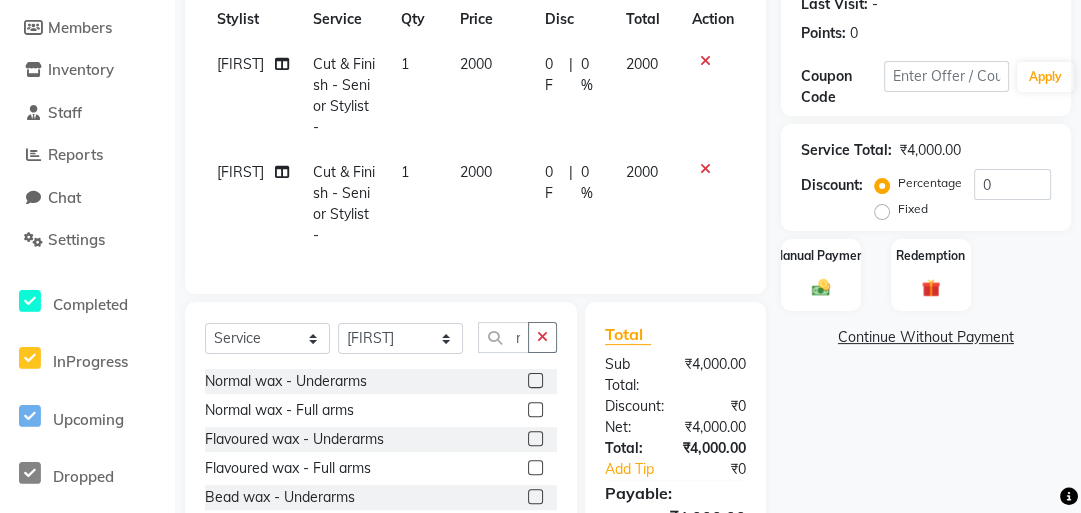 scroll, scrollTop: 0, scrollLeft: 0, axis: both 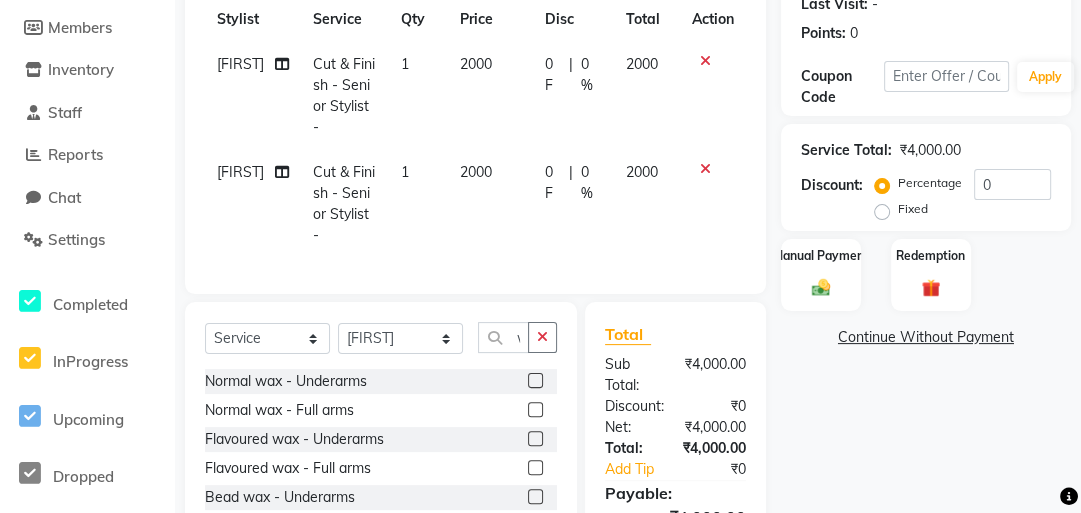 click 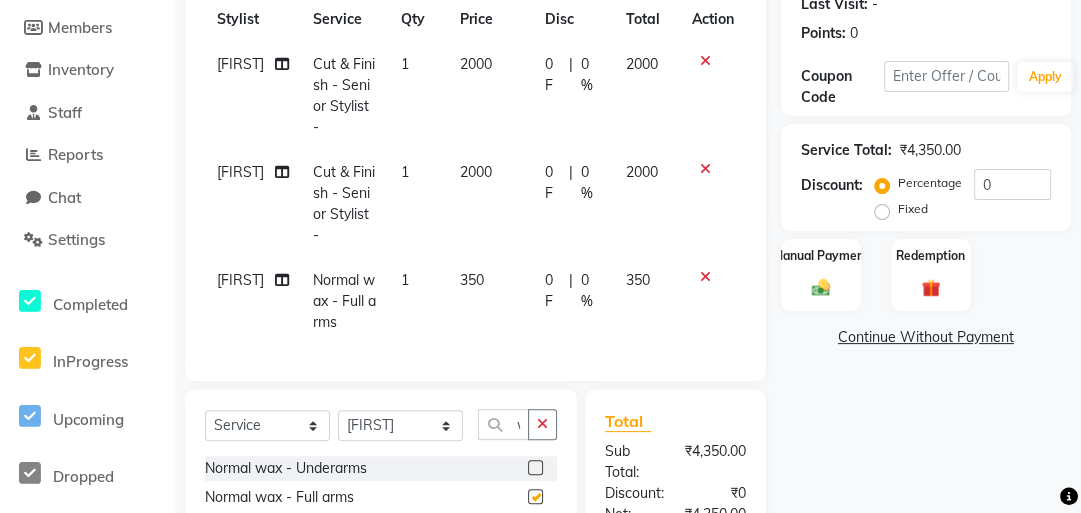 checkbox on "false" 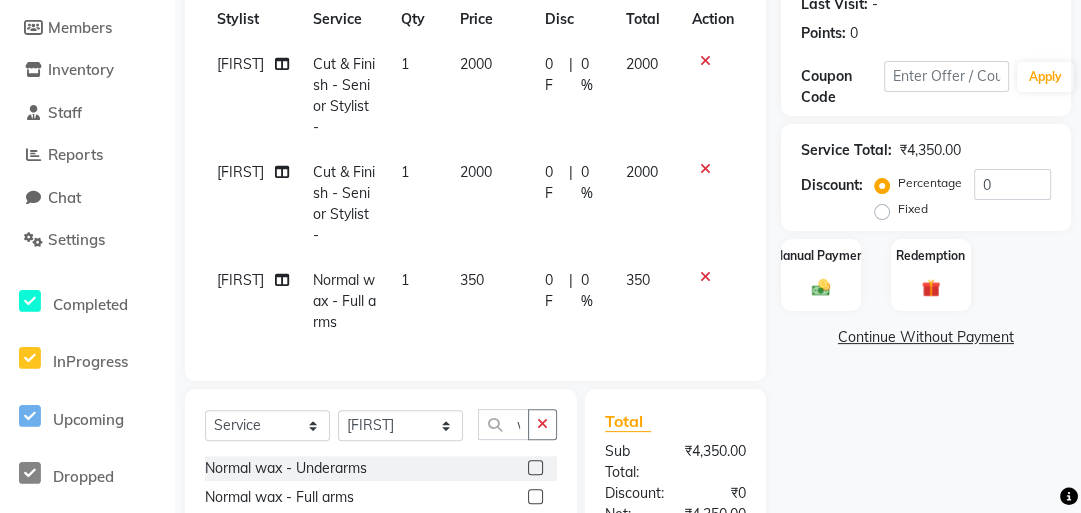 scroll, scrollTop: 368, scrollLeft: 0, axis: vertical 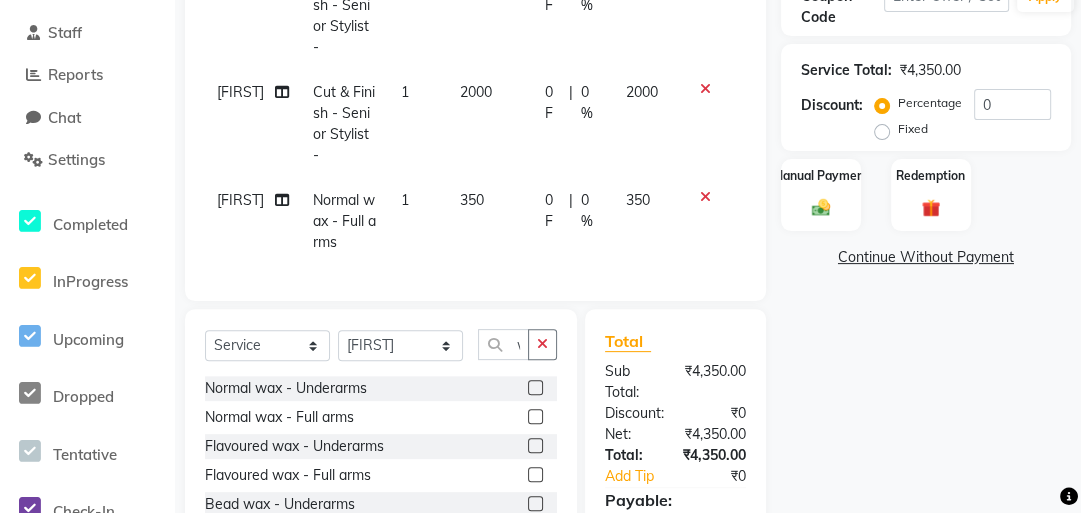 click 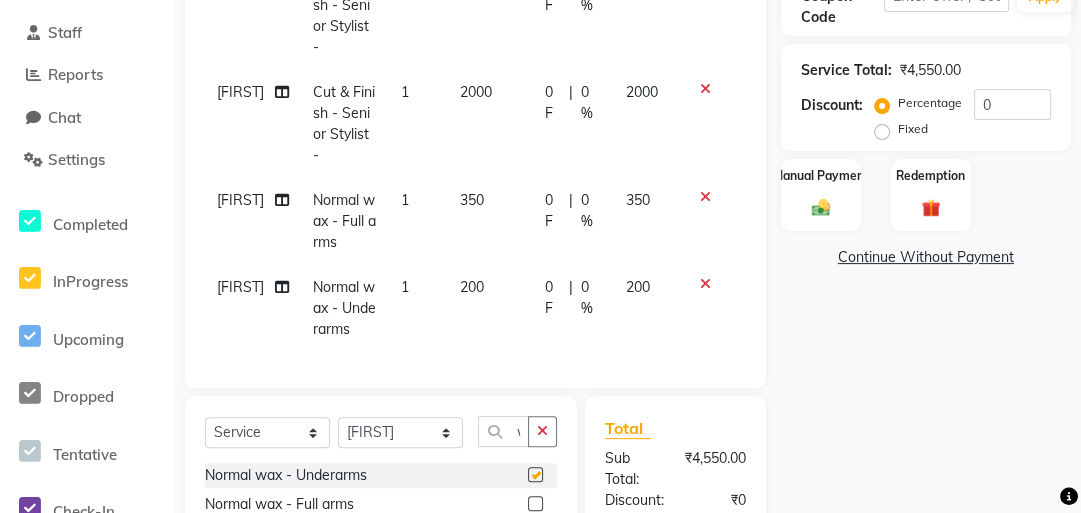 checkbox on "false" 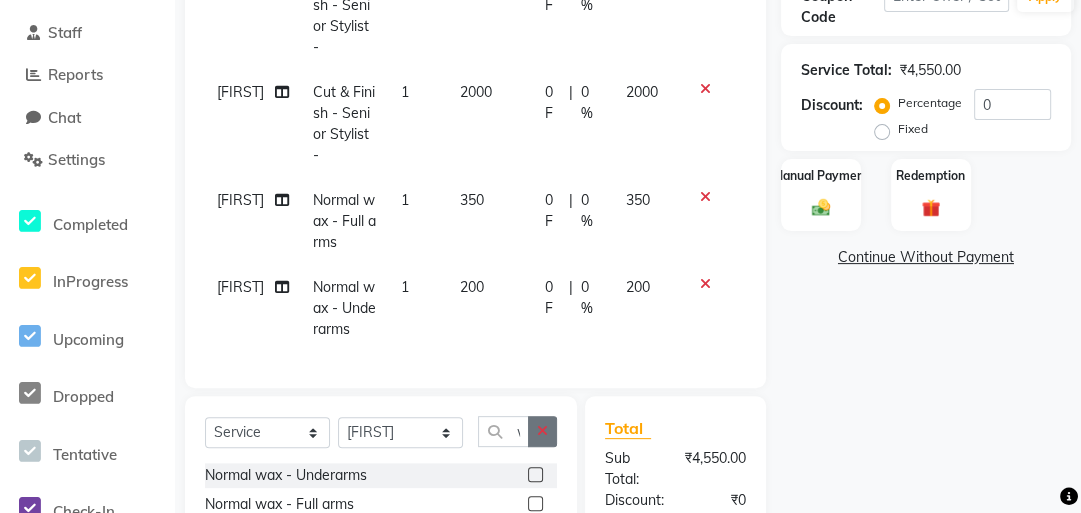 click 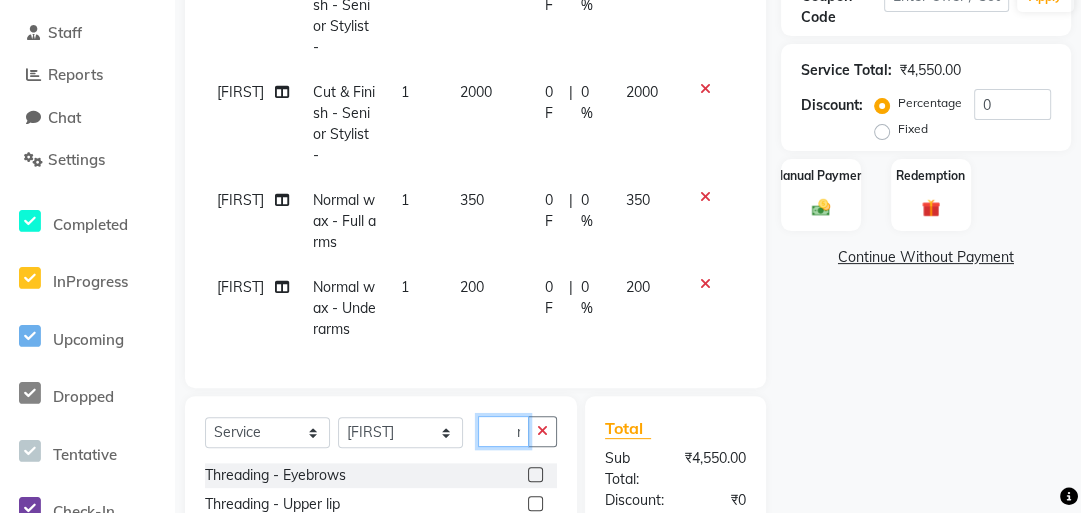 scroll, scrollTop: 0, scrollLeft: 21, axis: horizontal 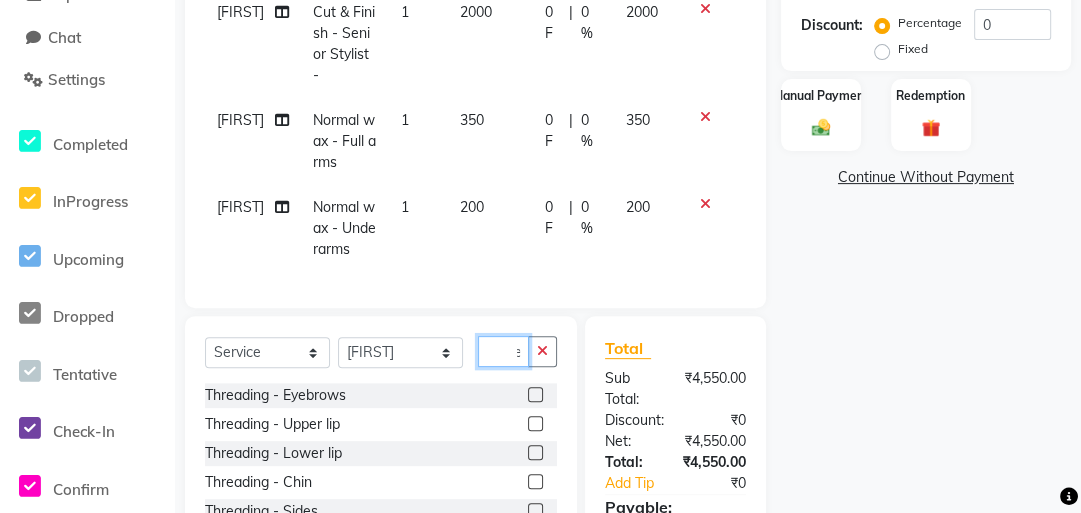 type on "thre" 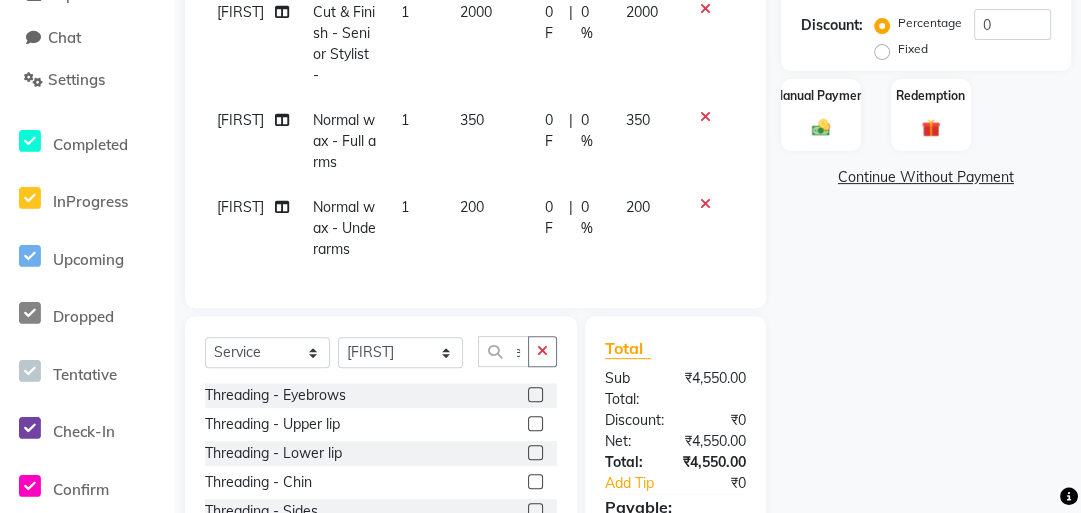 scroll, scrollTop: 0, scrollLeft: 0, axis: both 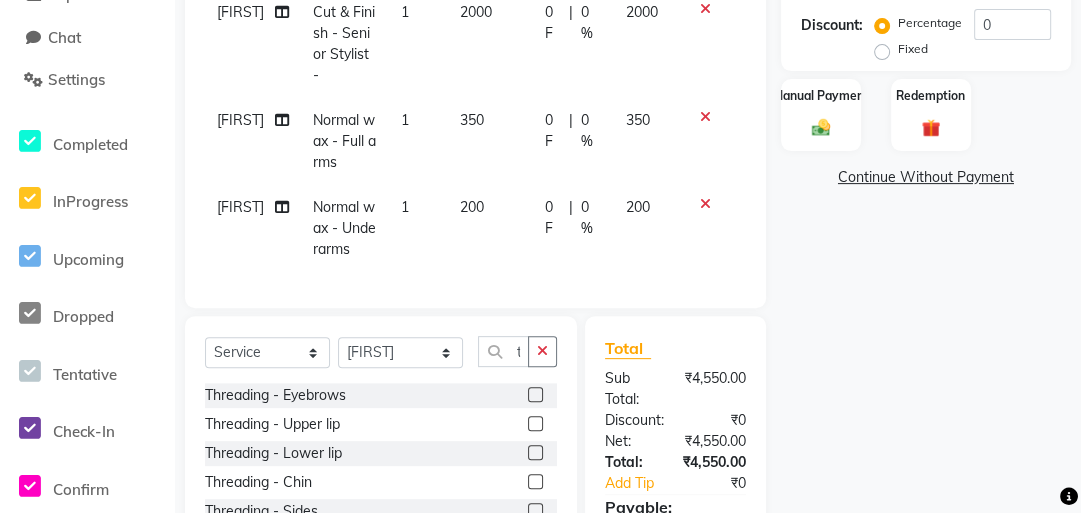 drag, startPoint x: 517, startPoint y: 408, endPoint x: 525, endPoint y: 401, distance: 10.630146 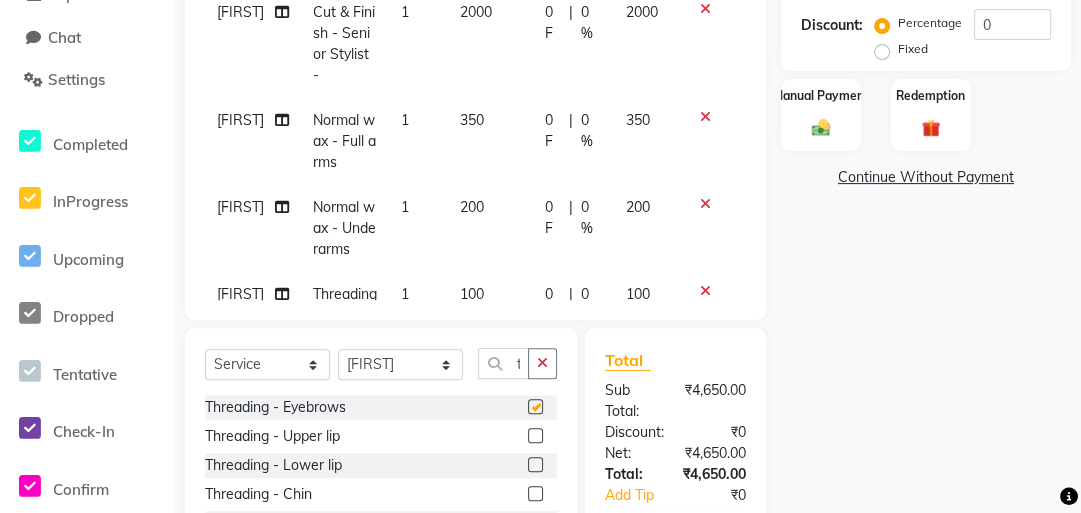checkbox on "false" 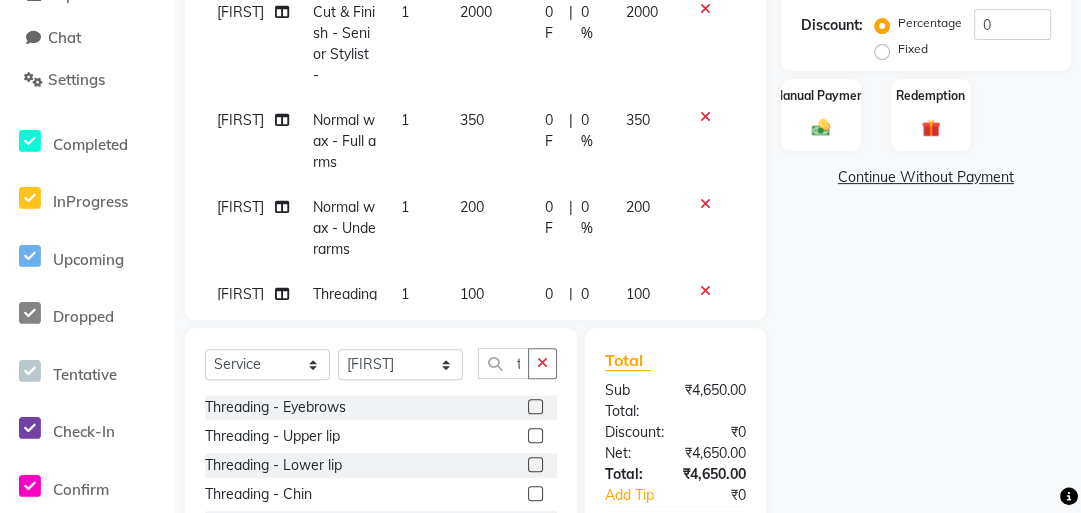 click 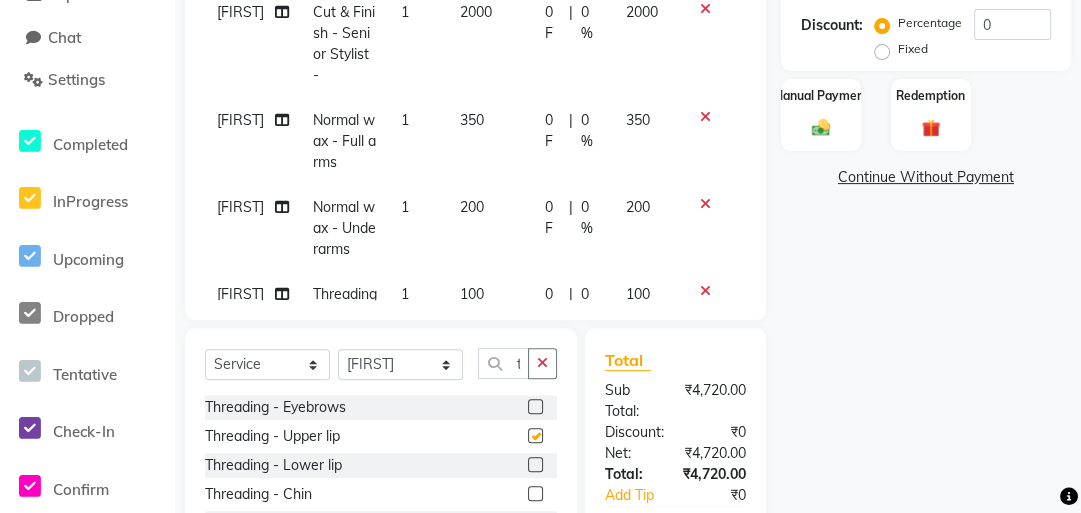 checkbox on "false" 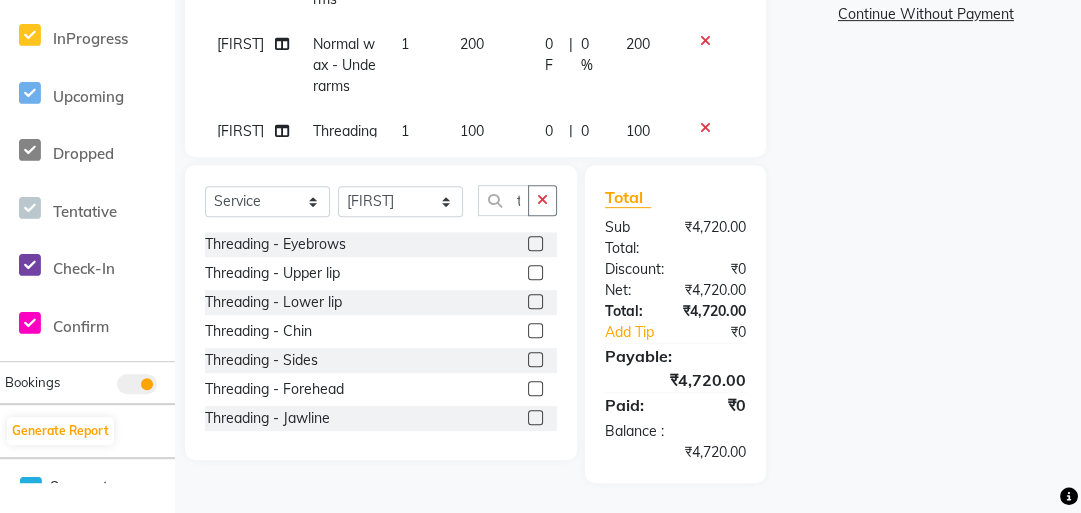 scroll, scrollTop: 292, scrollLeft: 0, axis: vertical 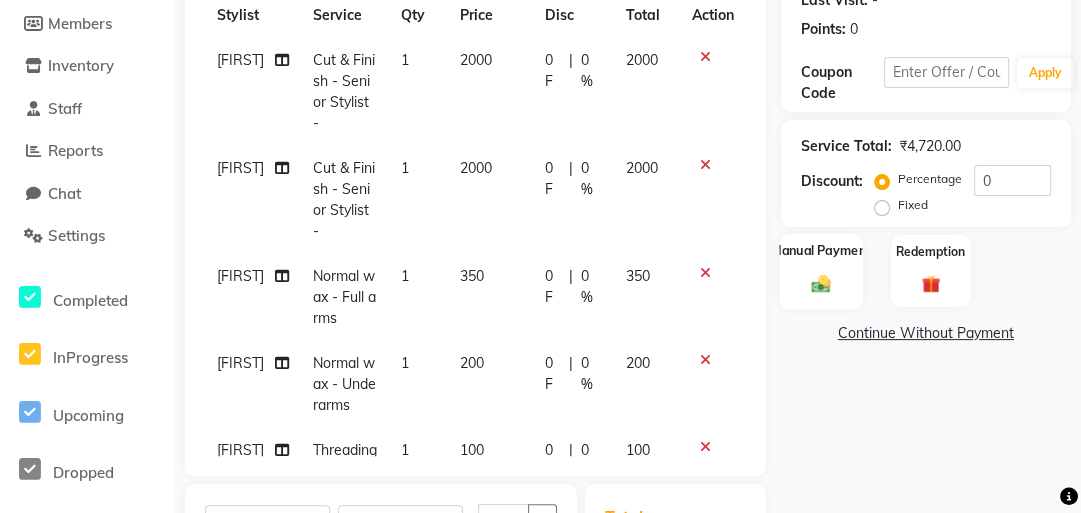 click on "Manual Payment" 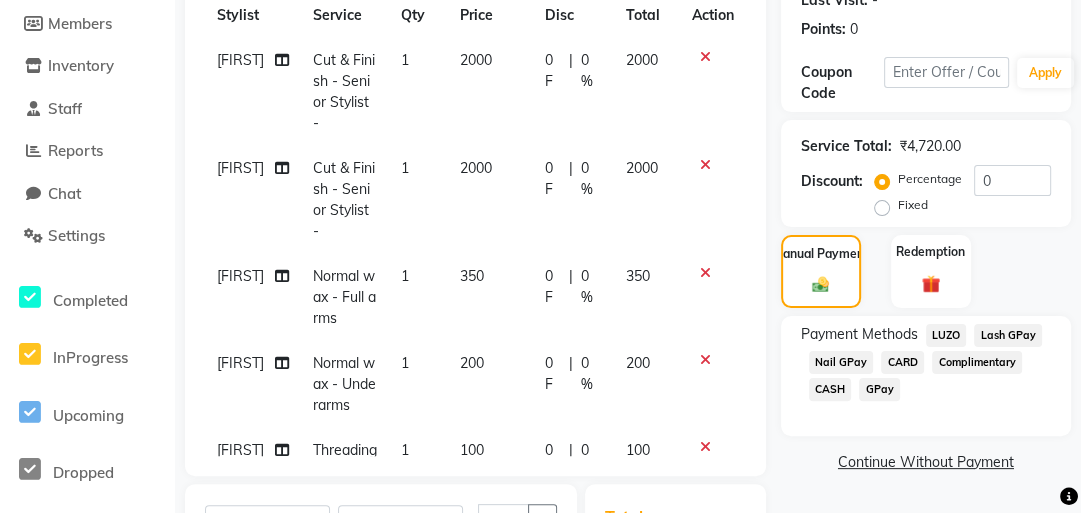 click on "GPay" 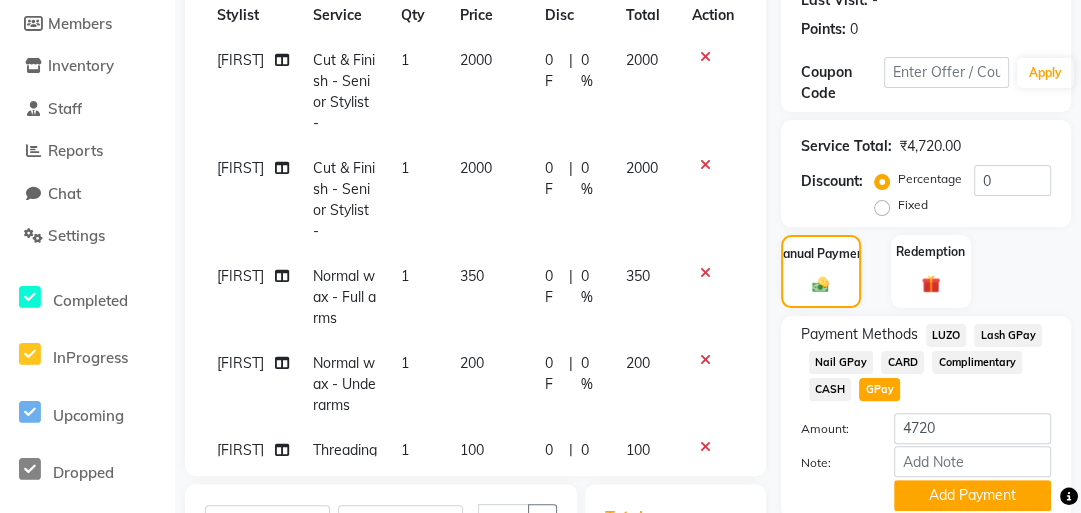 scroll, scrollTop: 612, scrollLeft: 0, axis: vertical 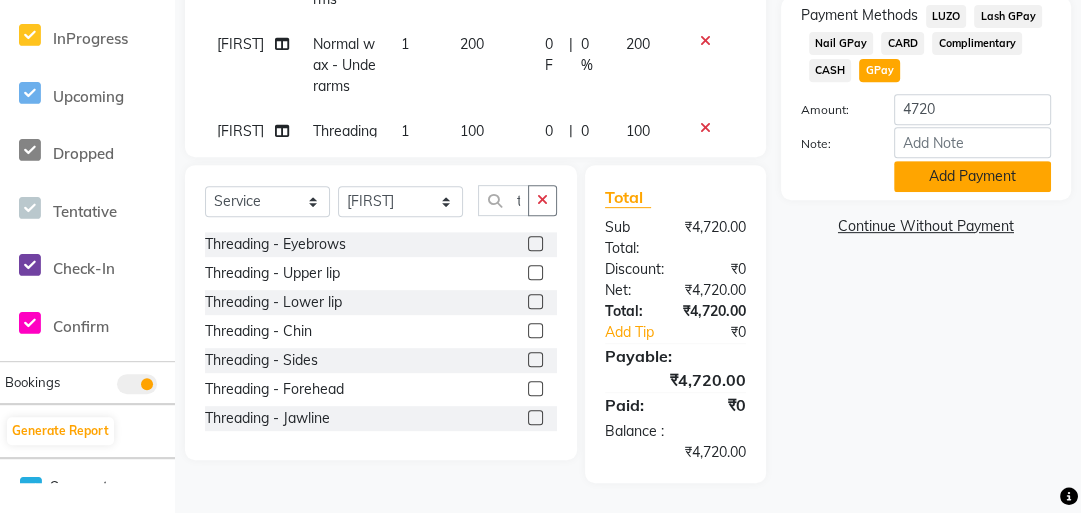 click on "Add Payment" 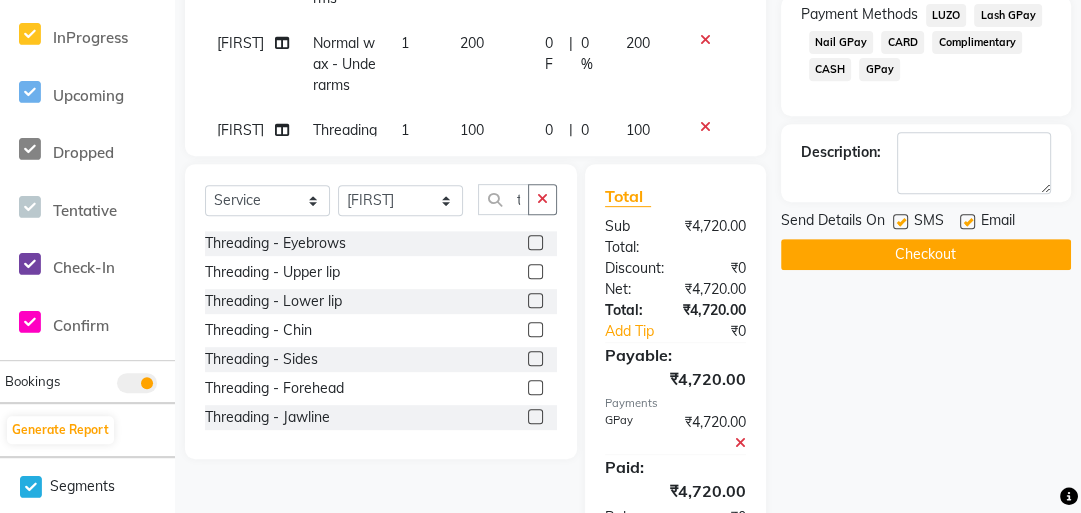 scroll, scrollTop: 698, scrollLeft: 0, axis: vertical 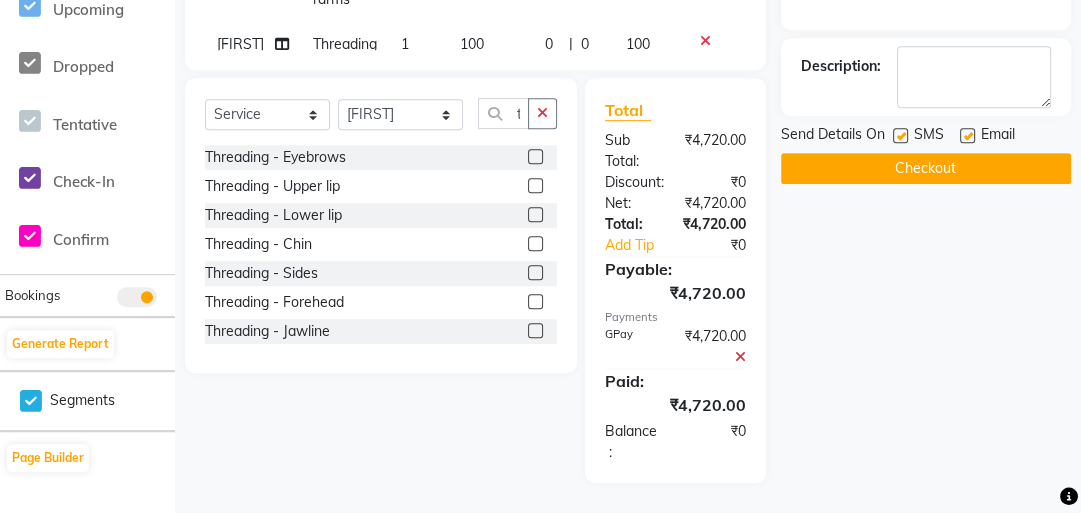 click on "Checkout" 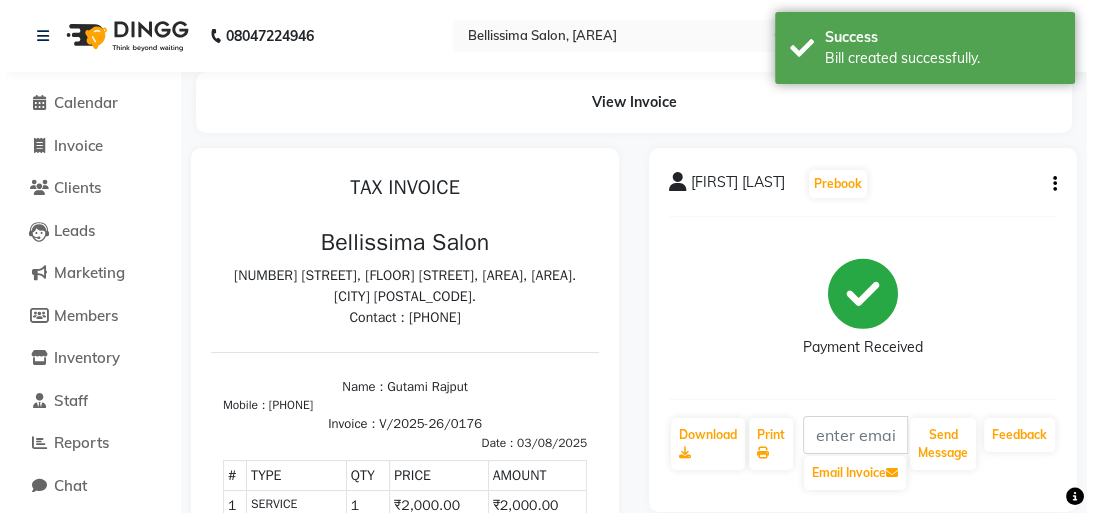 scroll, scrollTop: 0, scrollLeft: 0, axis: both 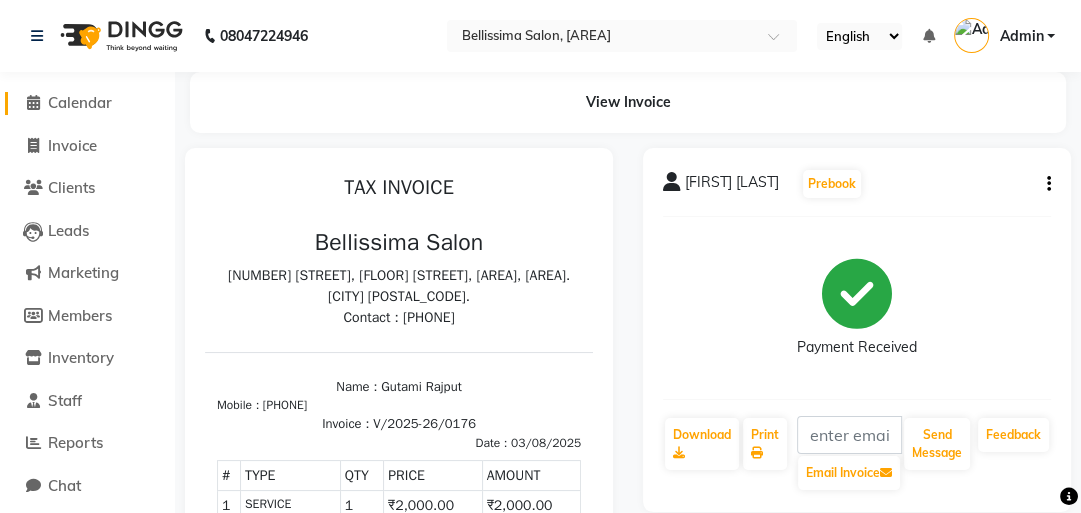 click 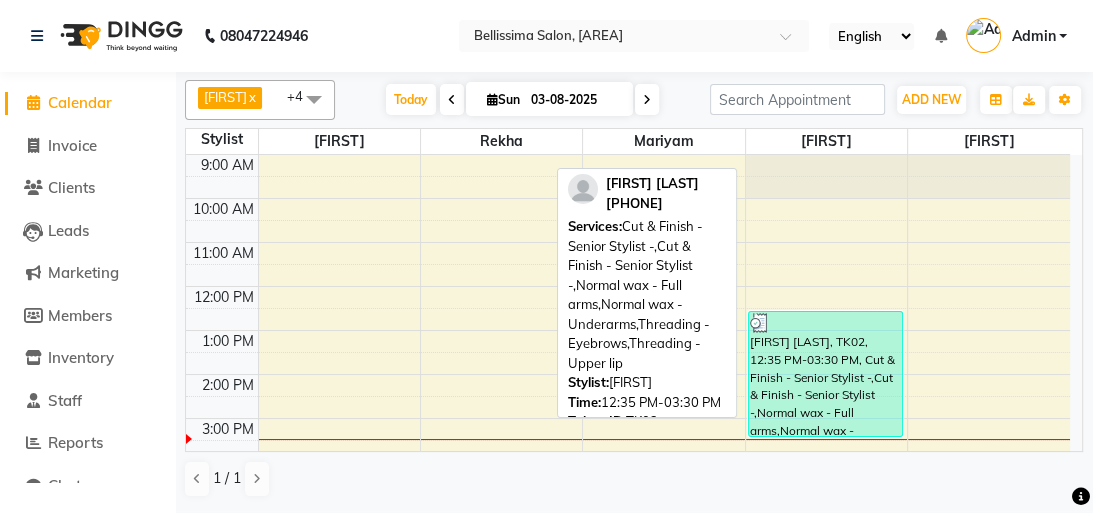 click on "[FIRST] [LAST], TK02, 12:35 PM-03:30 PM, Cut & Finish - Senior Stylist -,Cut & Finish - Senior Stylist -,Normal wax - Full arms,Normal wax - Underarms,Threading - Eyebrows,Threading - Upper lip" at bounding box center (825, 374) 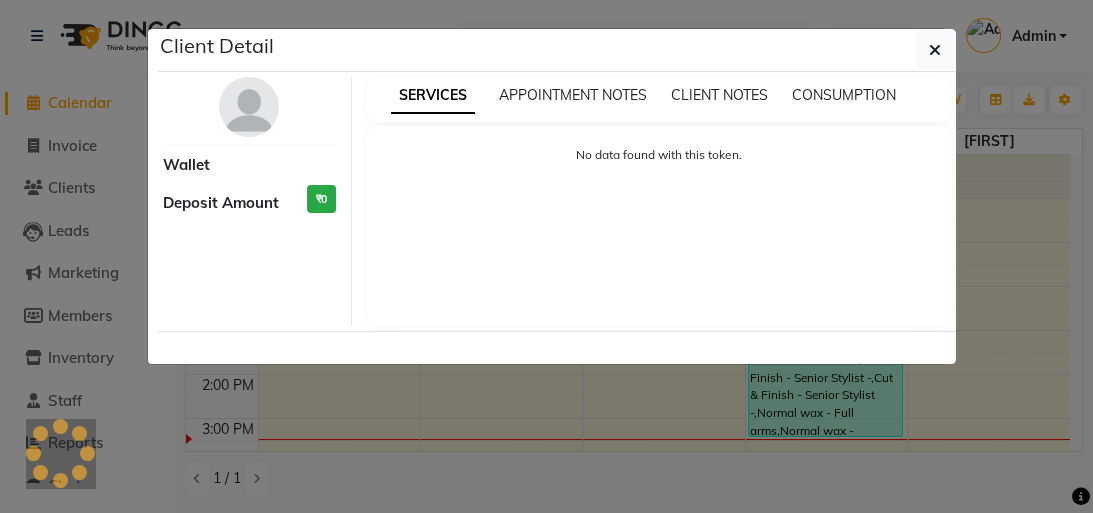 select on "3" 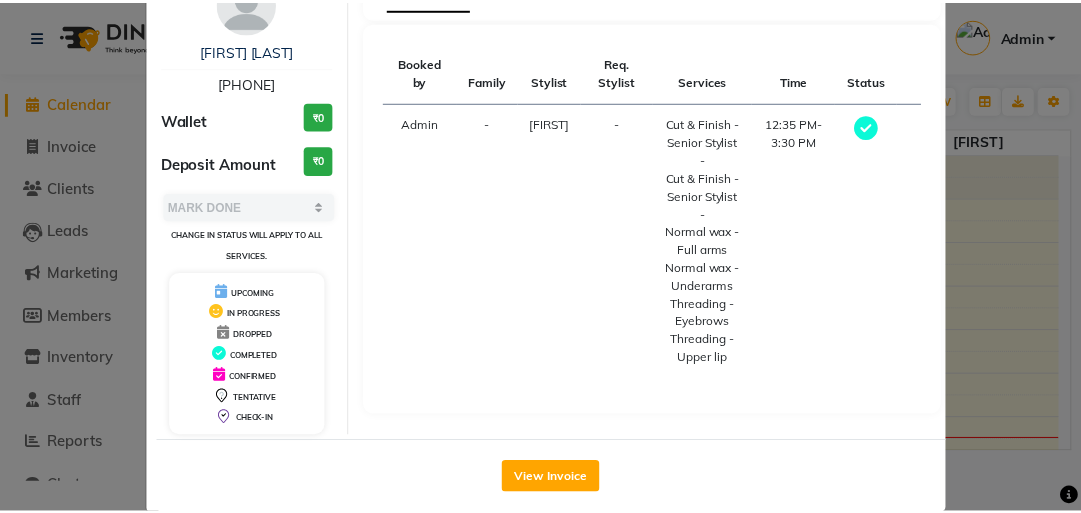scroll, scrollTop: 132, scrollLeft: 0, axis: vertical 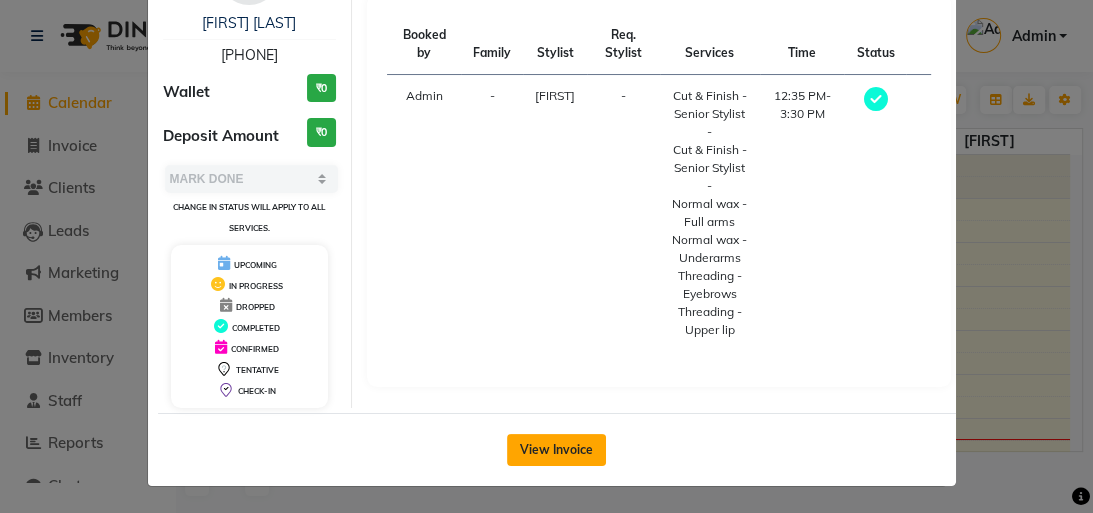 click on "View Invoice" 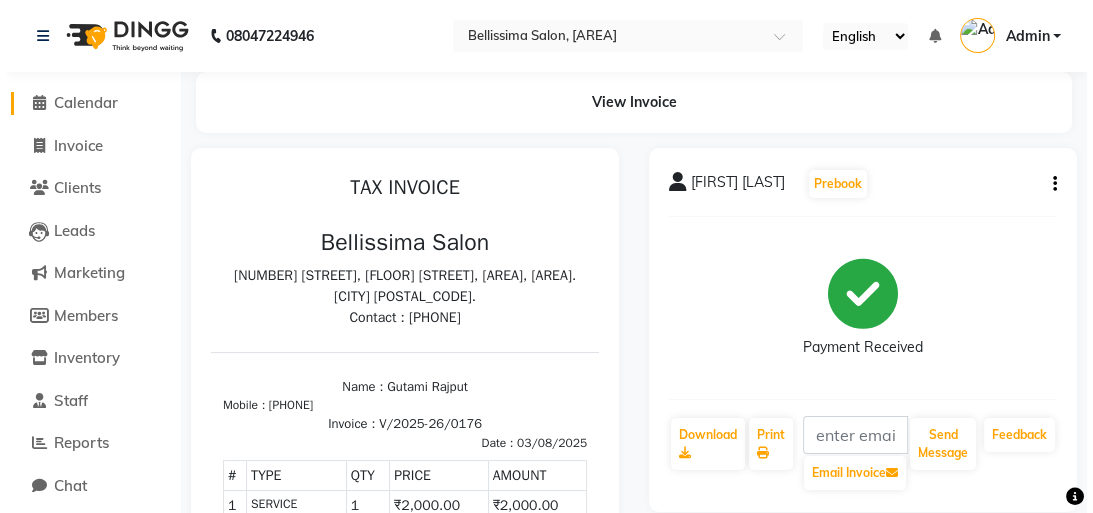 scroll, scrollTop: 15, scrollLeft: 0, axis: vertical 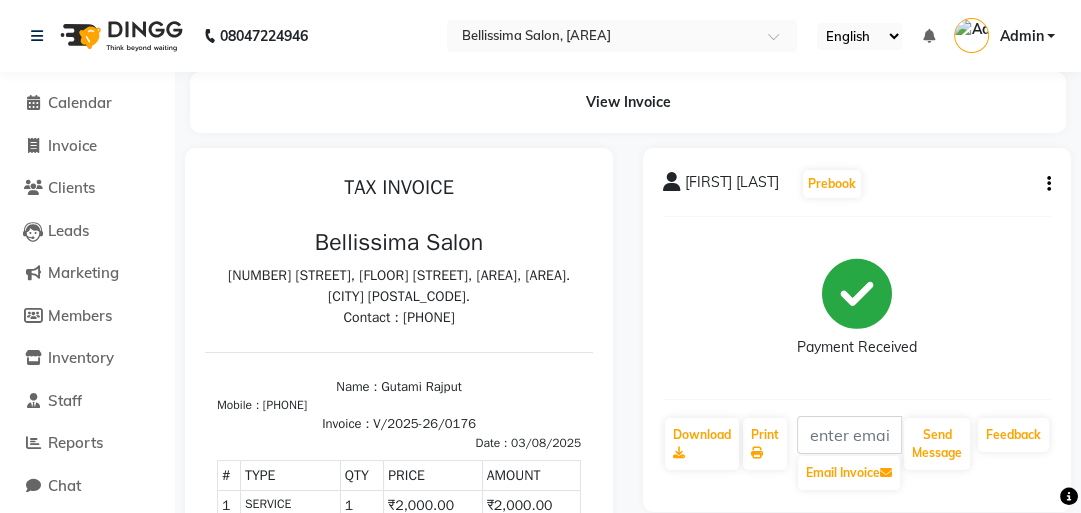 click 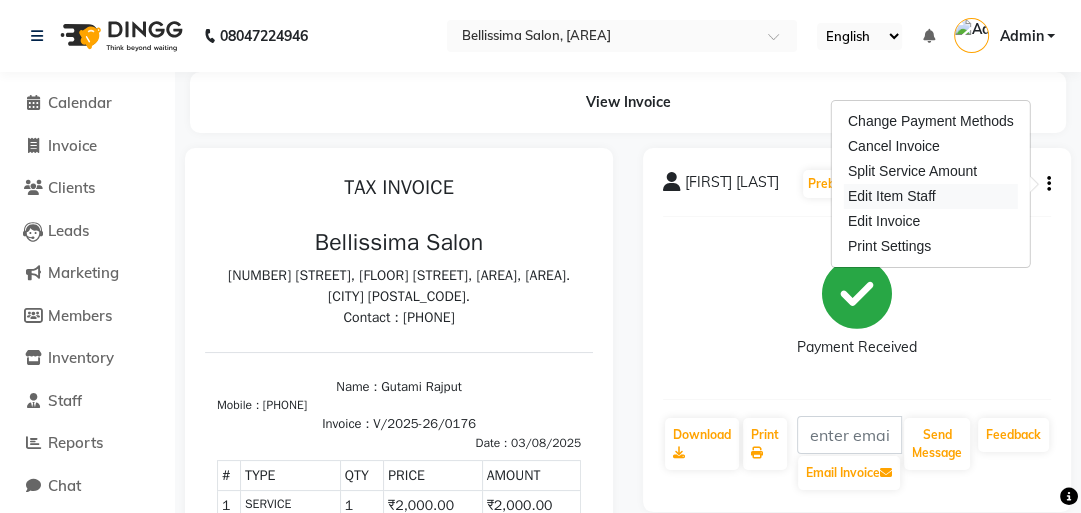 click on "Edit Item Staff" at bounding box center (931, 196) 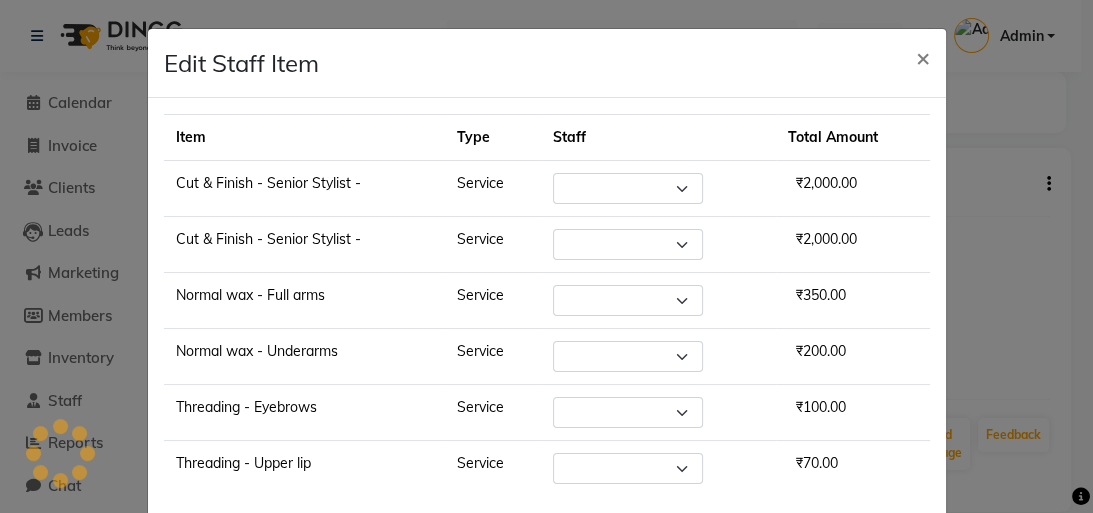 select on "80709" 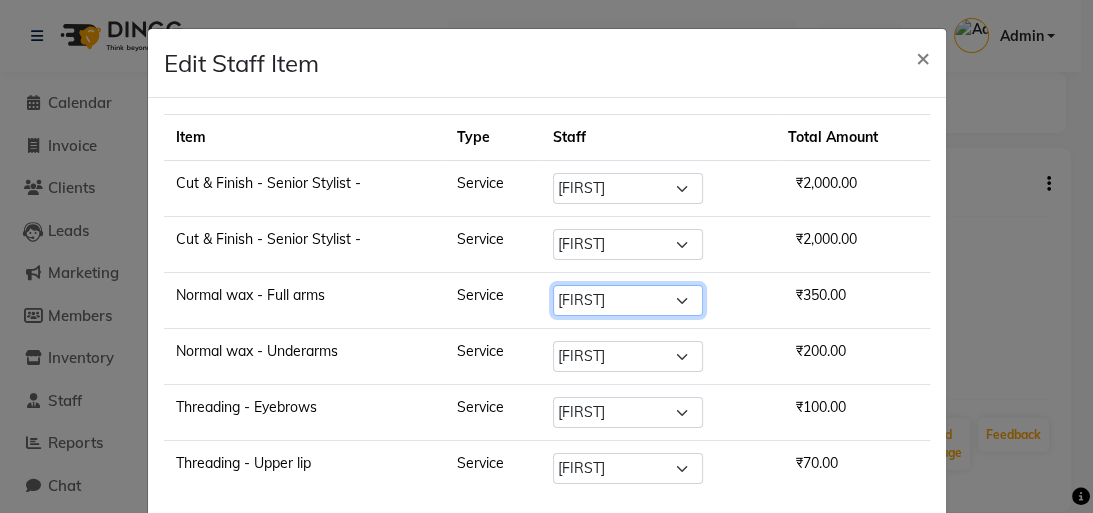click on "Select [FIRST] [FIRST] [FIRST] [FIRST] [FIRST]" 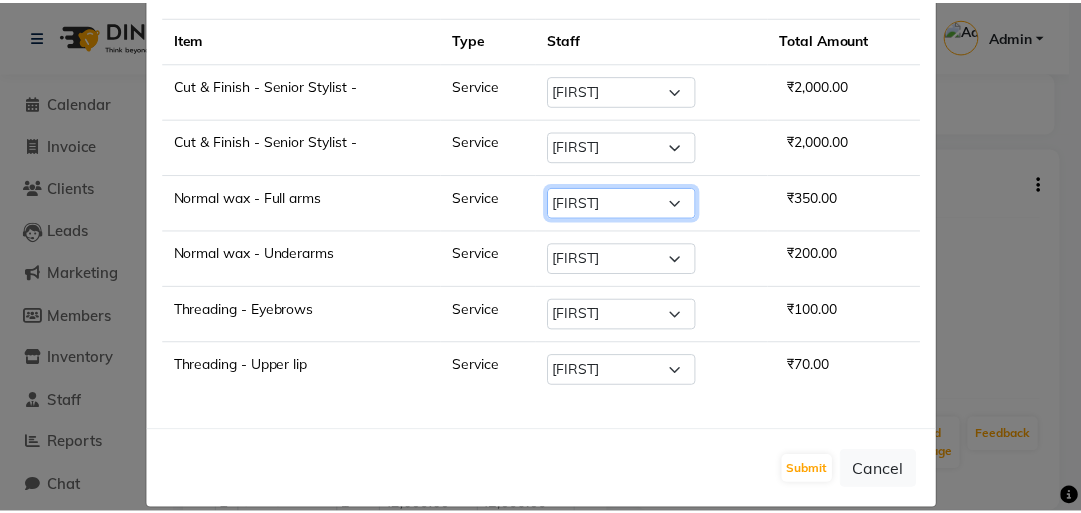 scroll, scrollTop: 118, scrollLeft: 0, axis: vertical 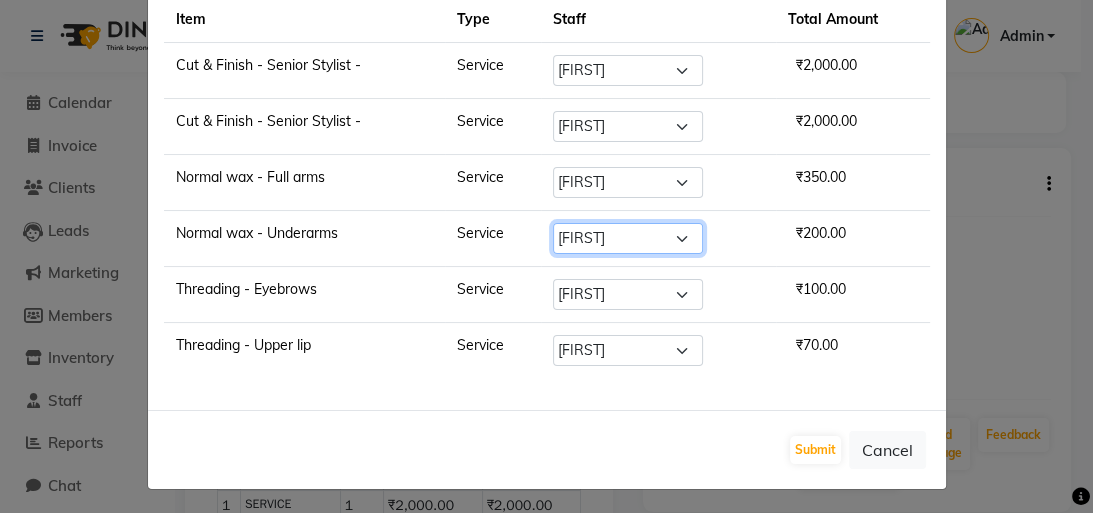 click on "Select [FIRST] [FIRST] [FIRST] [FIRST] [FIRST]" 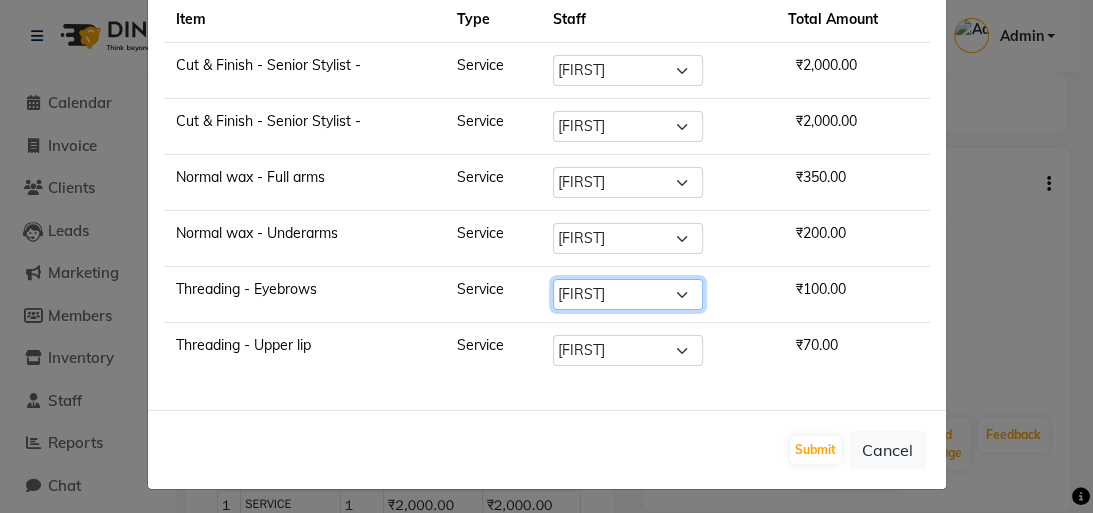 drag, startPoint x: 603, startPoint y: 293, endPoint x: 598, endPoint y: 302, distance: 10.29563 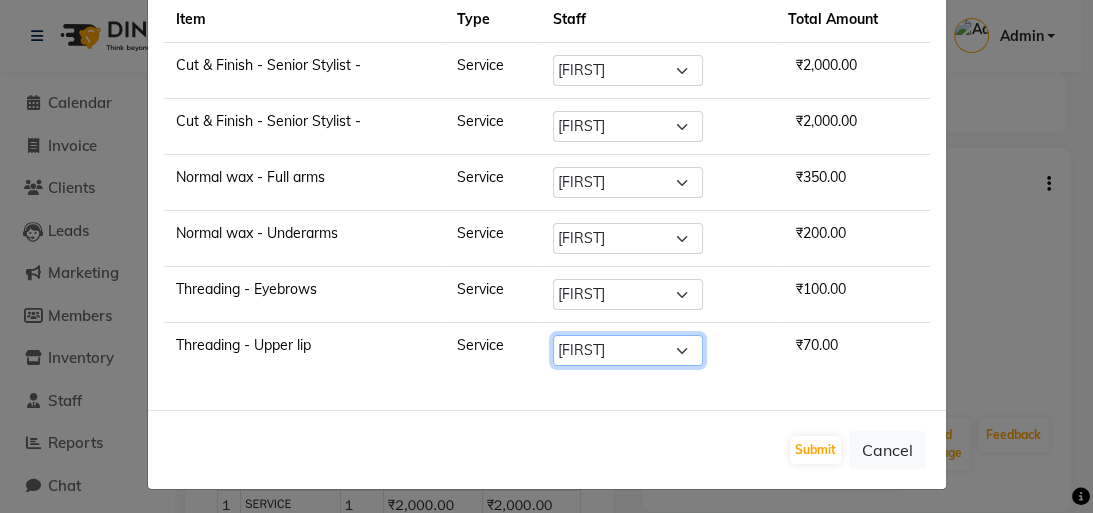 click on "Select [FIRST] [FIRST] [FIRST] [FIRST] [FIRST]" 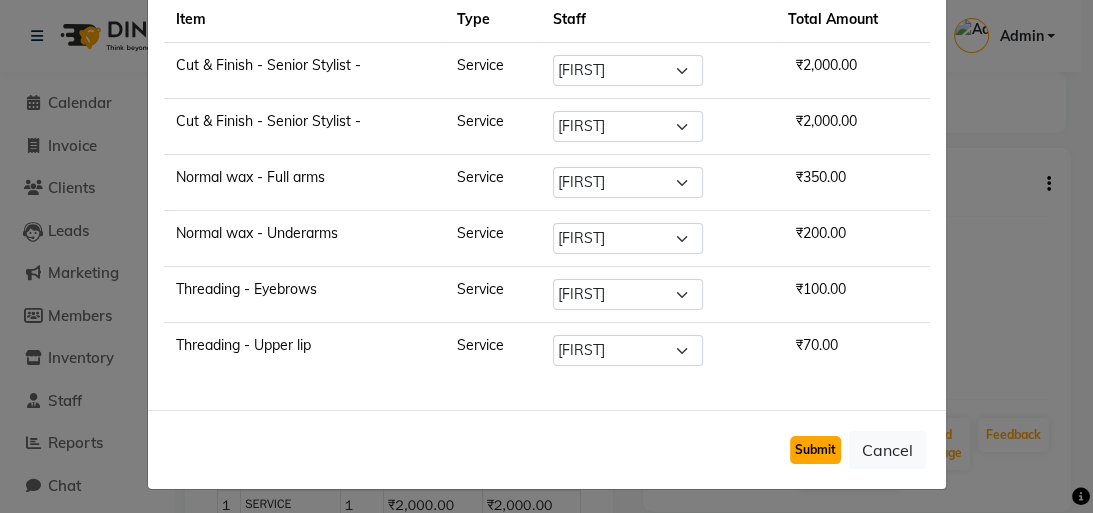 click on "Submit" 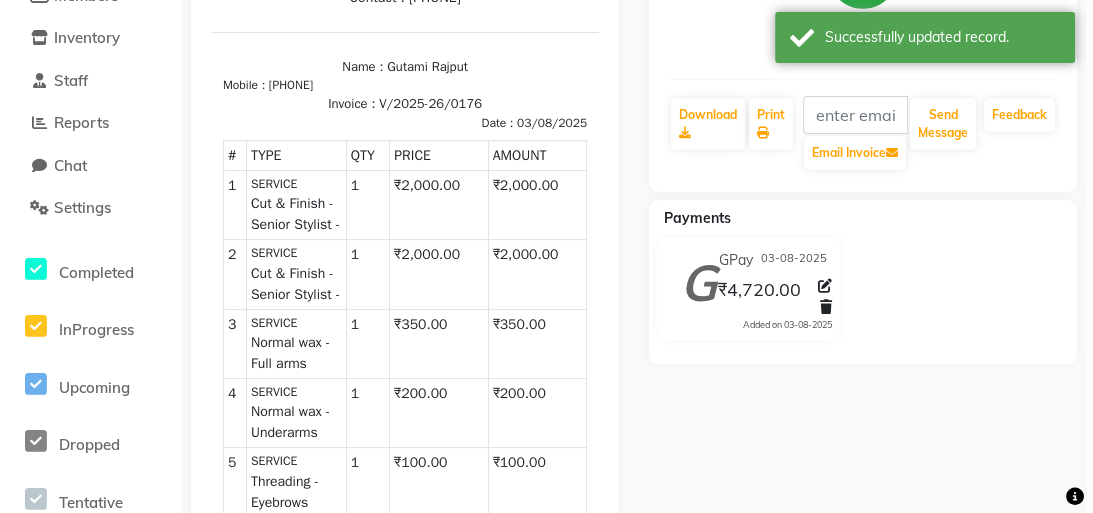 scroll, scrollTop: 0, scrollLeft: 0, axis: both 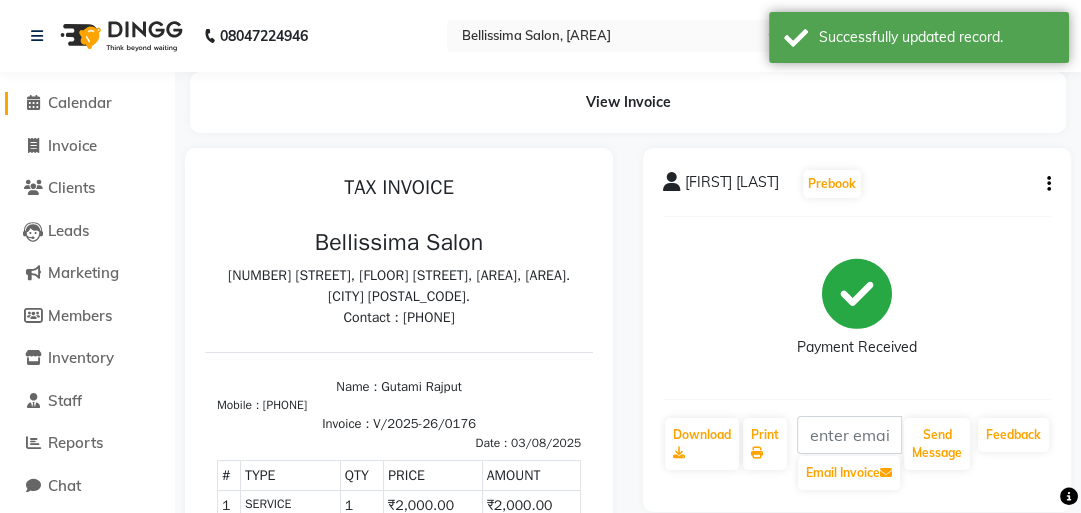 click on "Calendar" 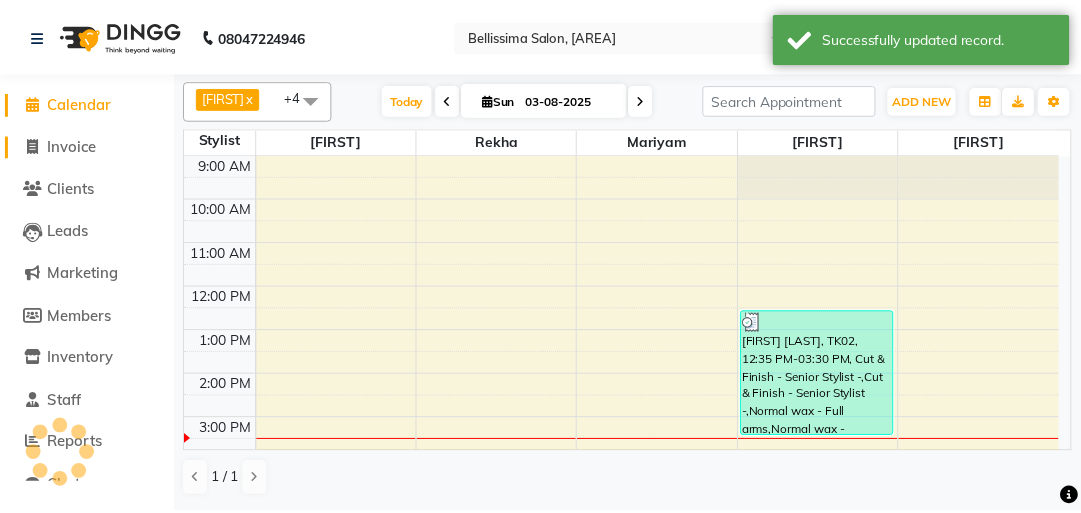 scroll, scrollTop: 0, scrollLeft: 0, axis: both 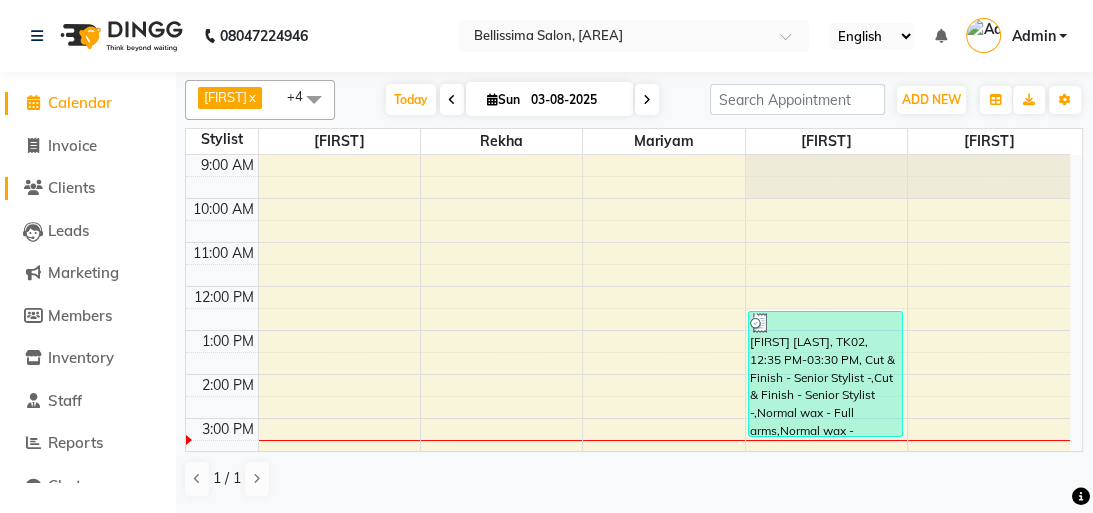 click 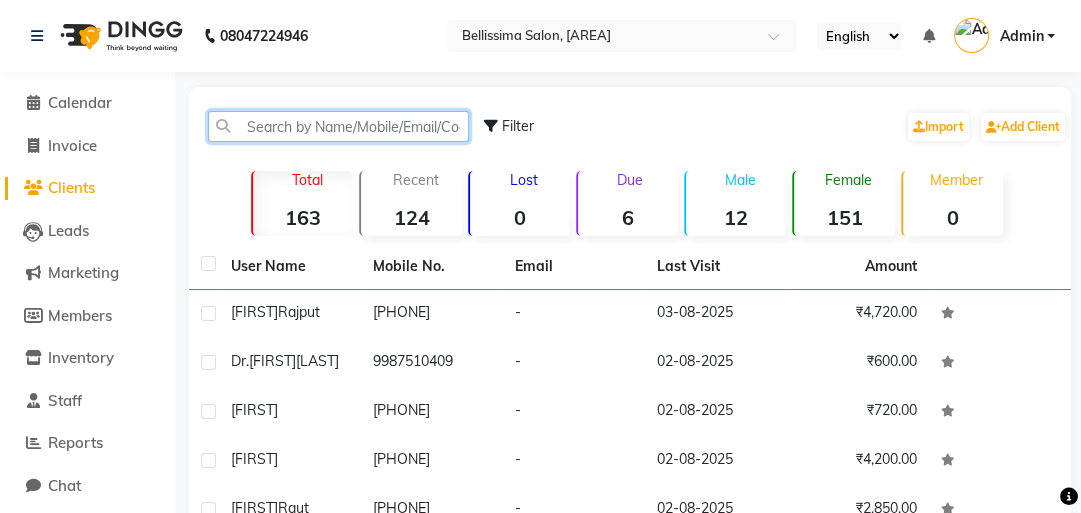 drag, startPoint x: 419, startPoint y: 128, endPoint x: 430, endPoint y: 120, distance: 13.601471 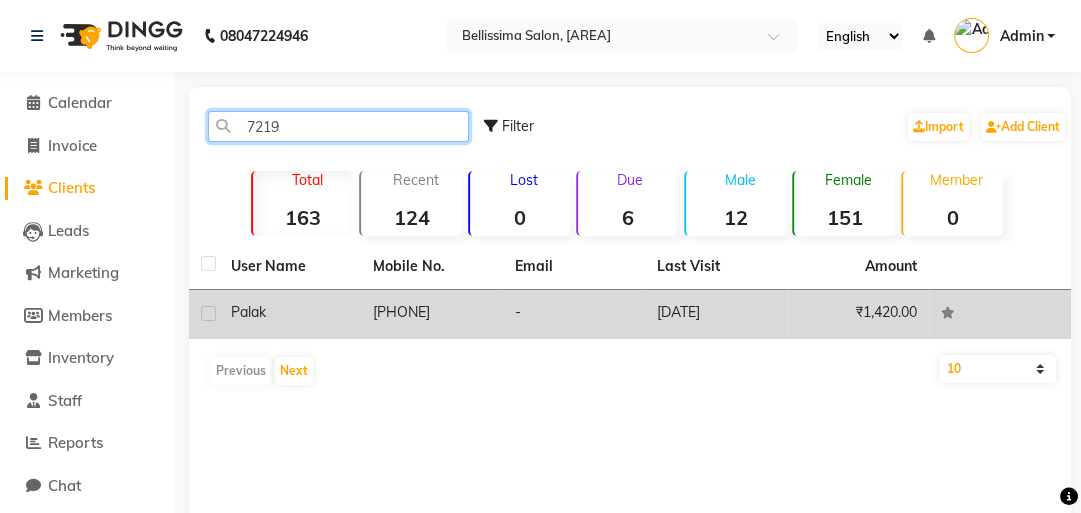 type on "7219" 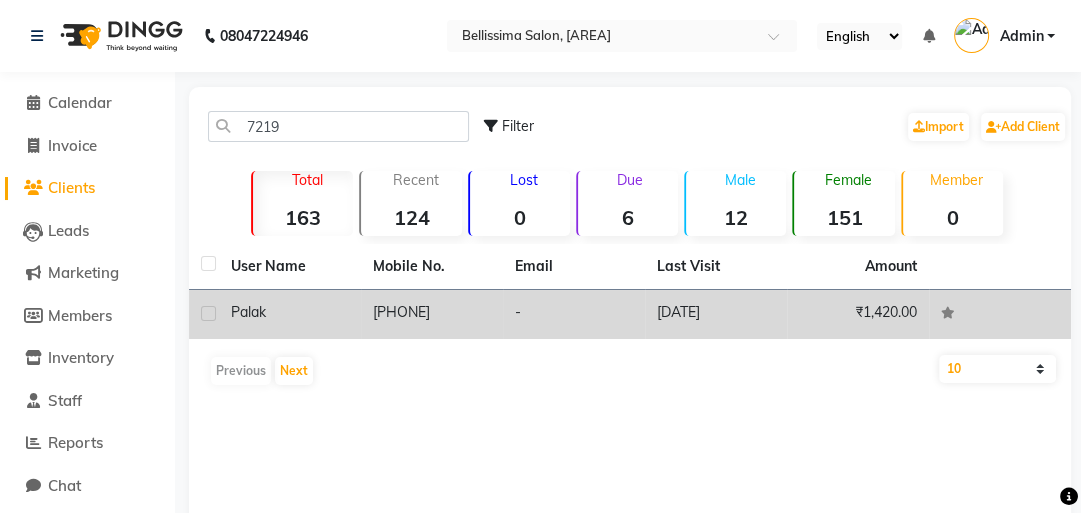 click on "[PHONE]" 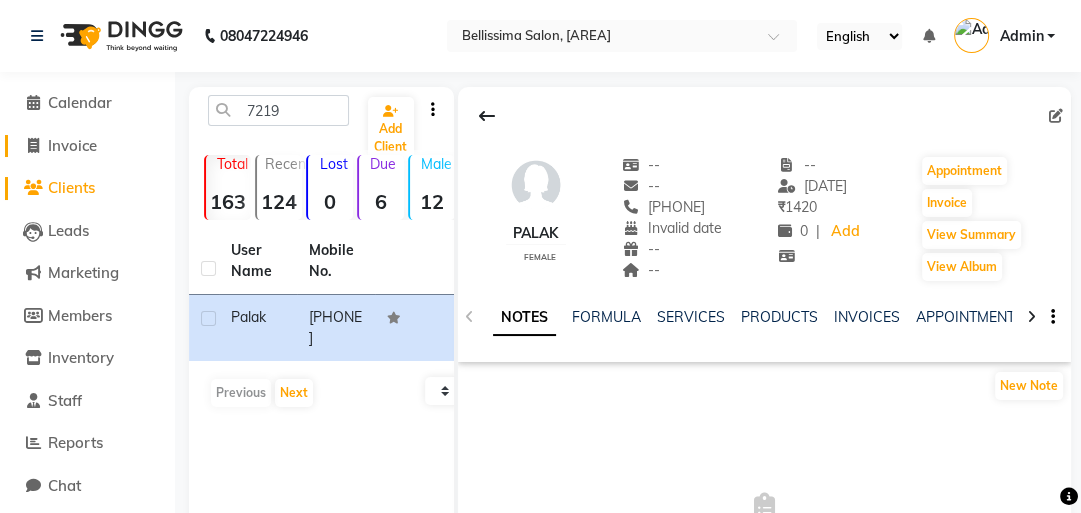click 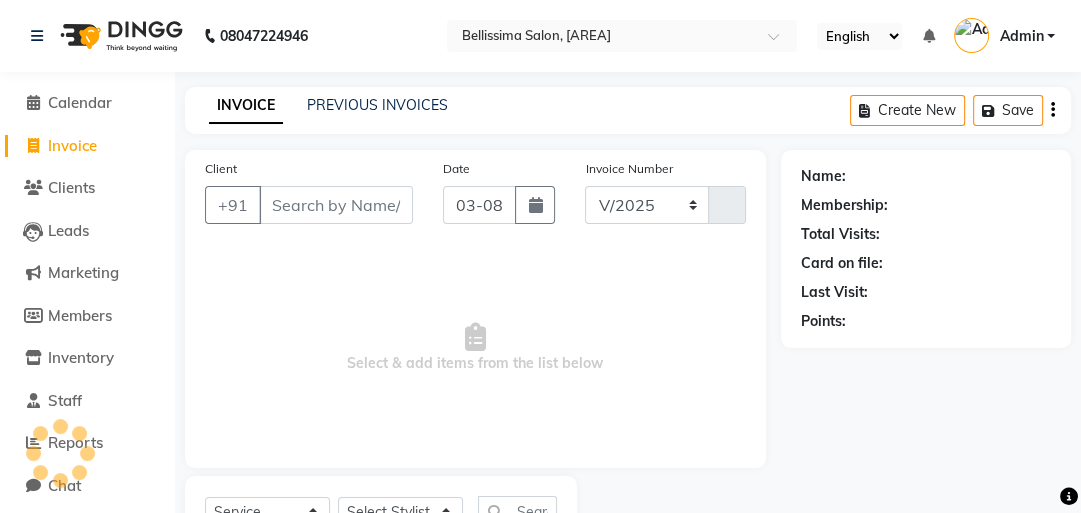 select on "8296" 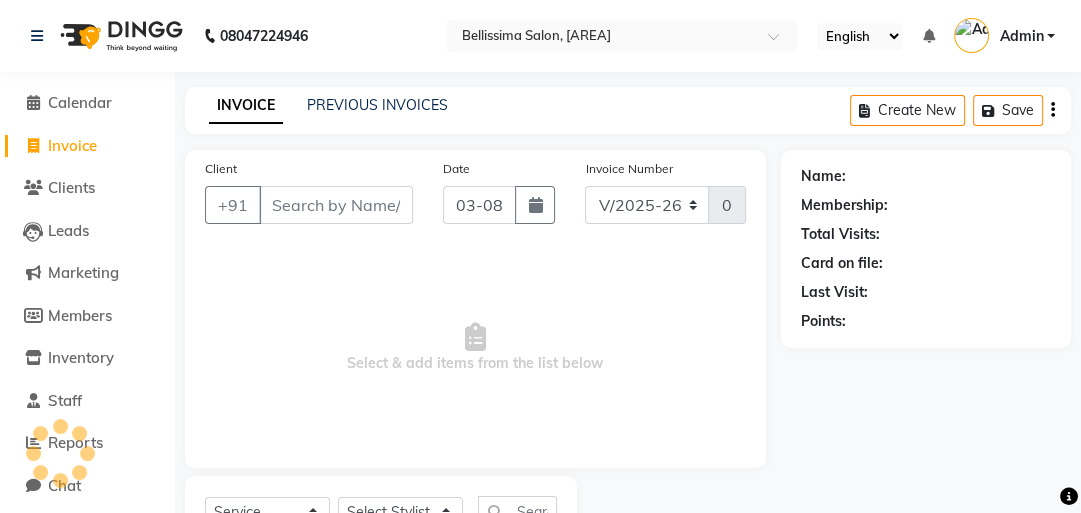 click on "Client" at bounding box center [336, 205] 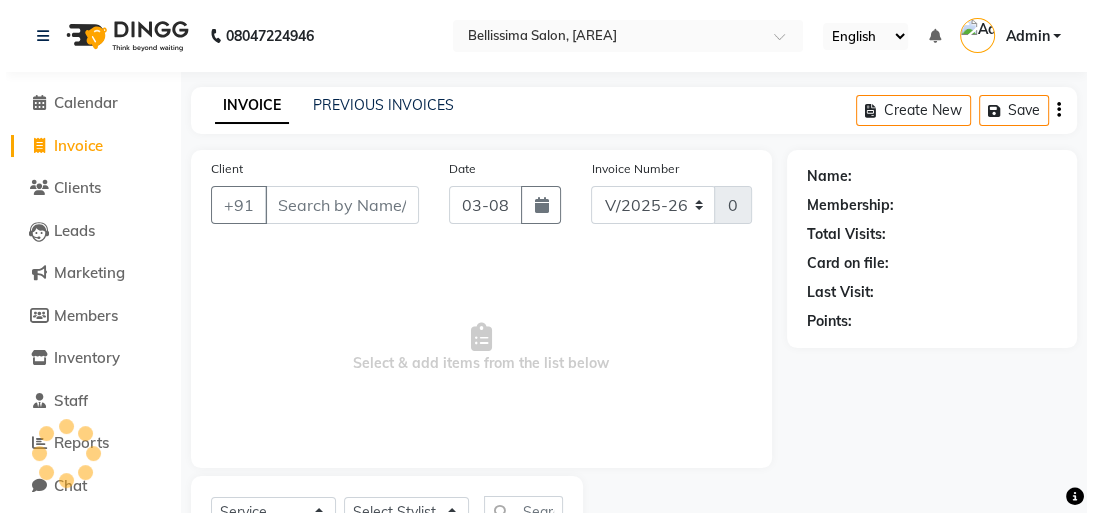 scroll, scrollTop: 88, scrollLeft: 0, axis: vertical 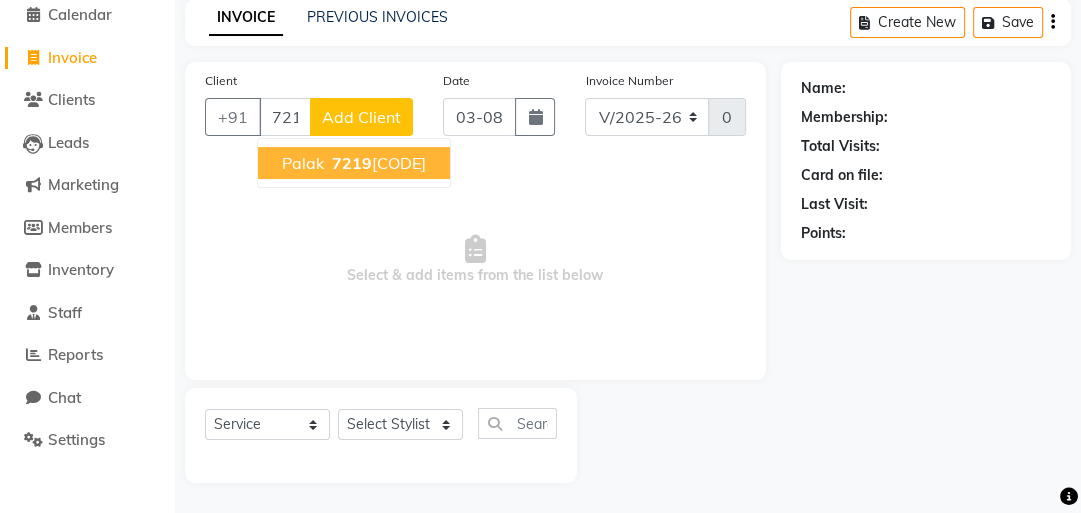 click on "7219" at bounding box center [352, 163] 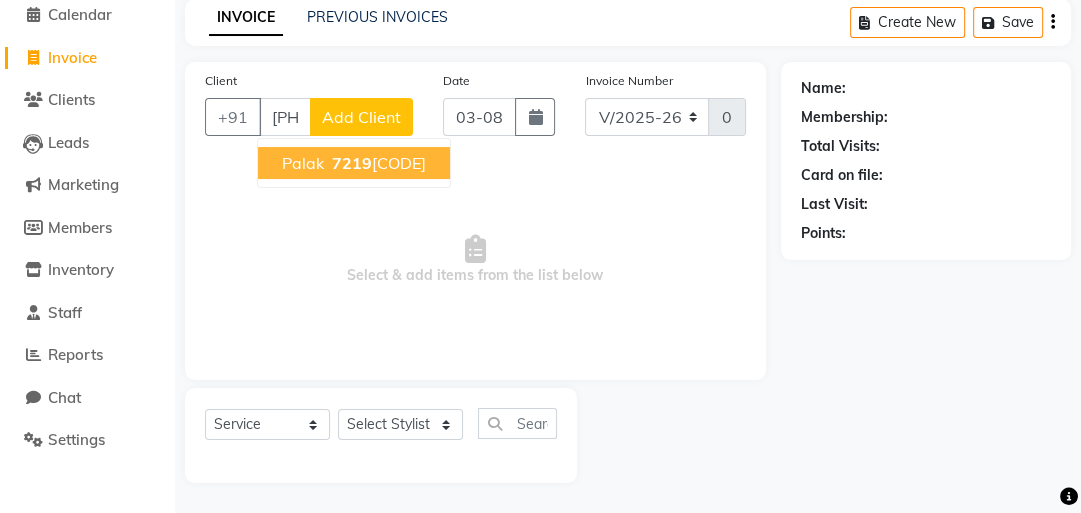 type on "[PHONE]" 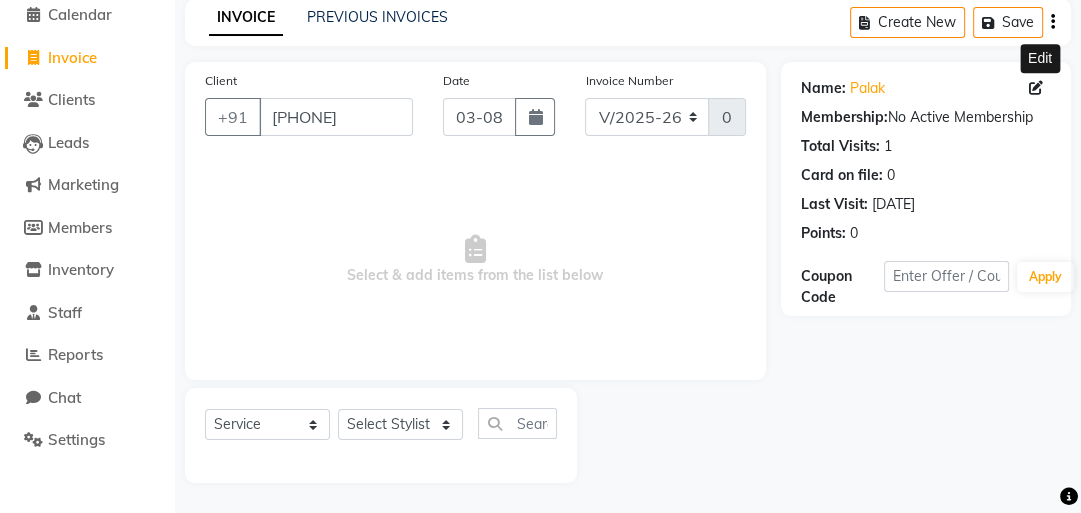 click 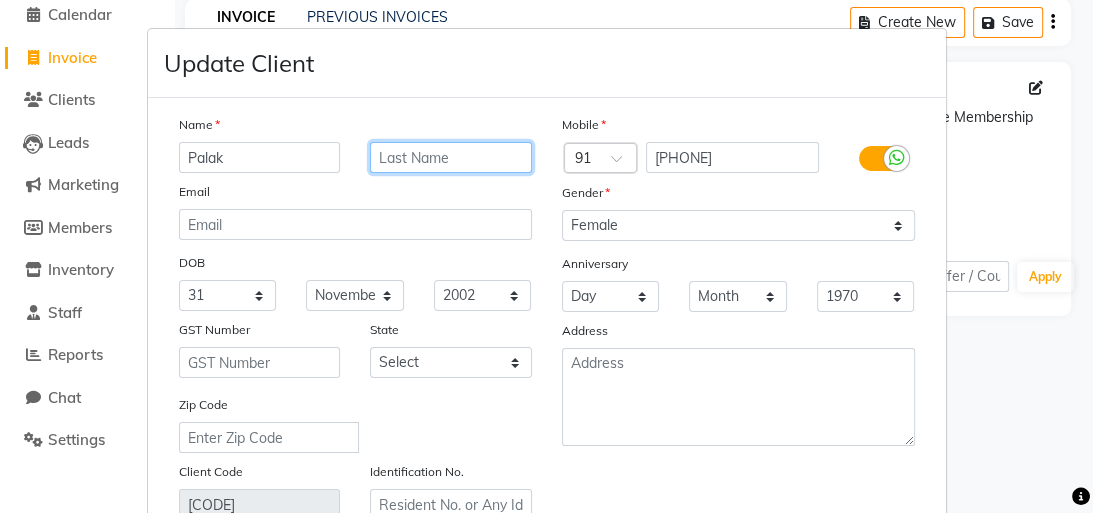 click at bounding box center (451, 157) 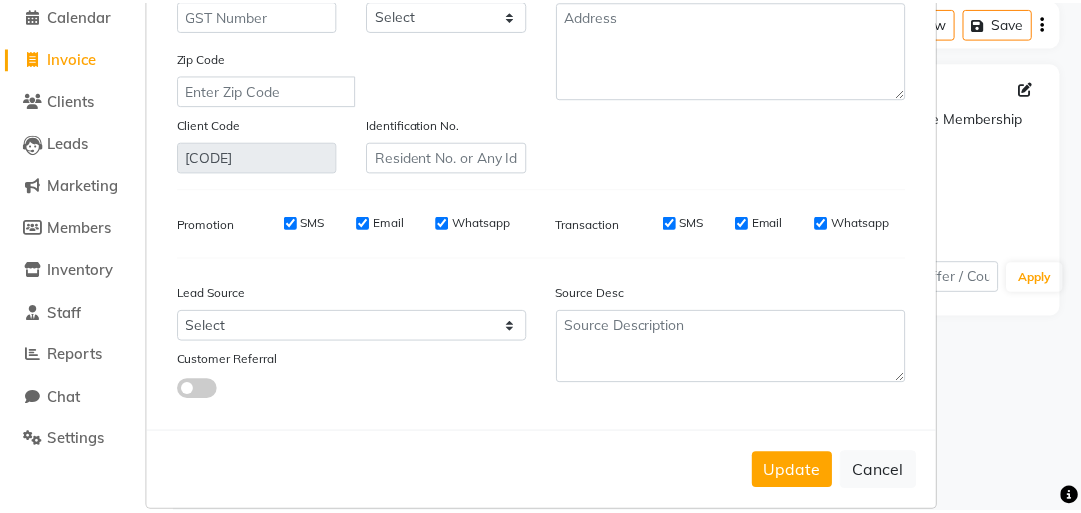 scroll, scrollTop: 384, scrollLeft: 0, axis: vertical 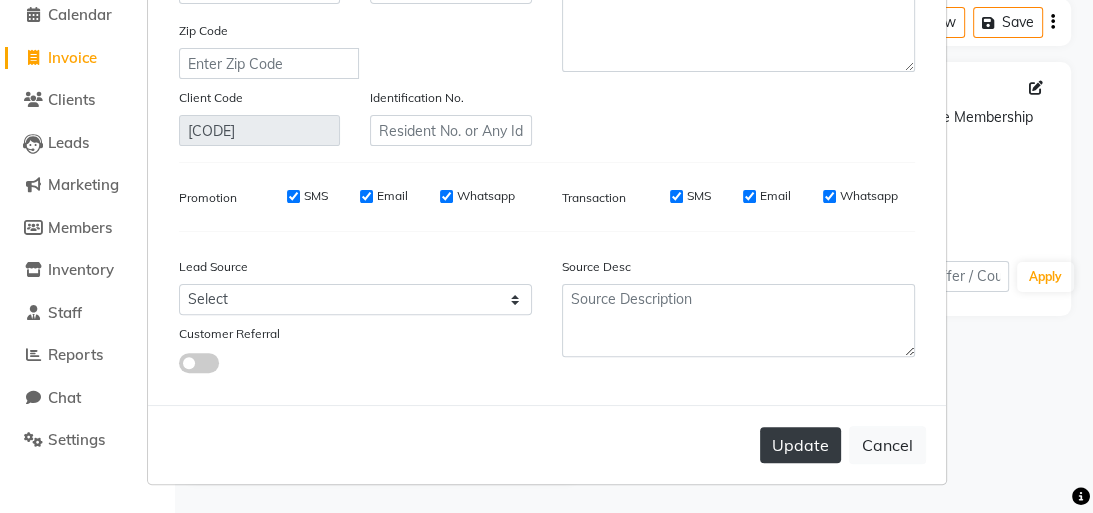 type on "[LAST]" 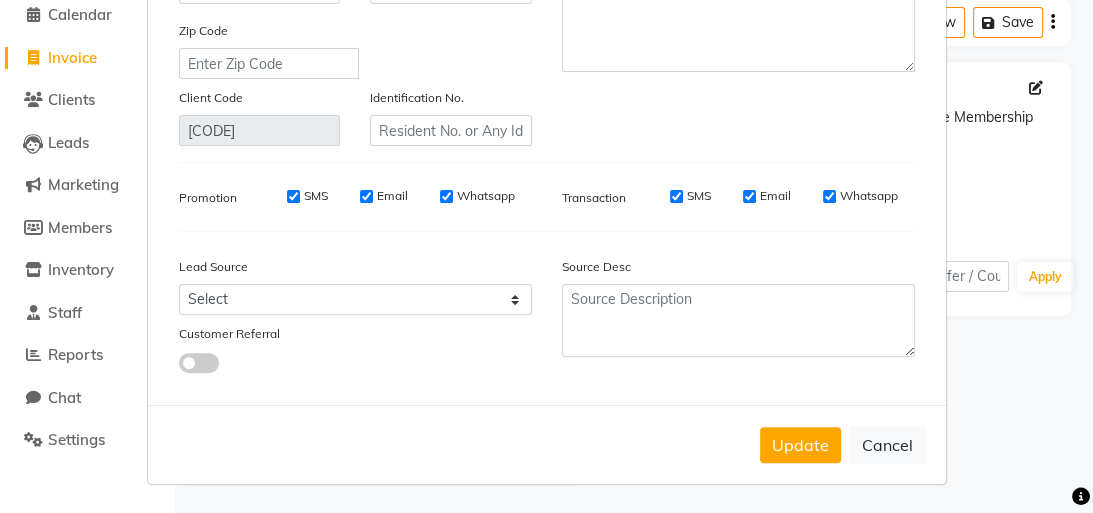 click on "Update" at bounding box center [800, 445] 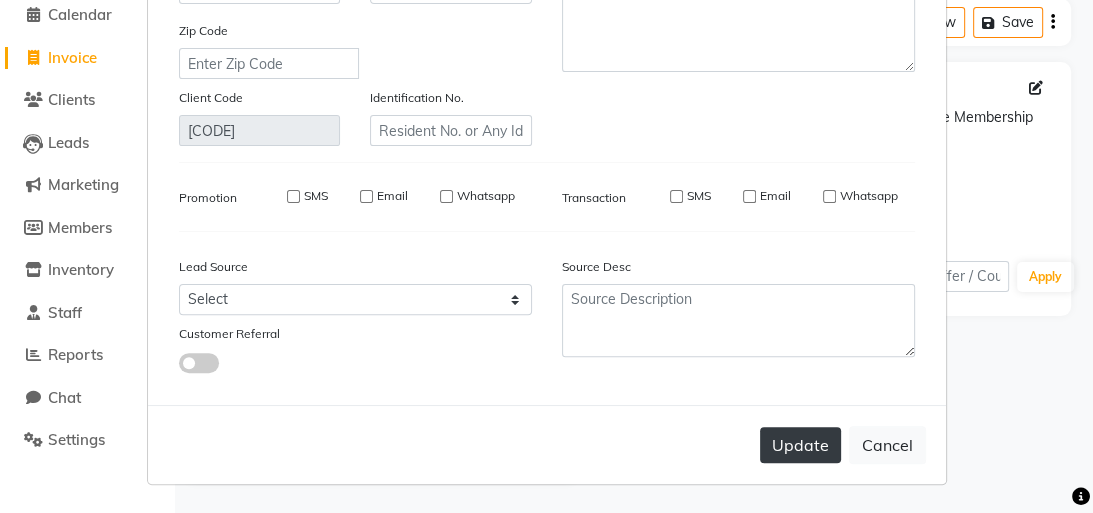 type 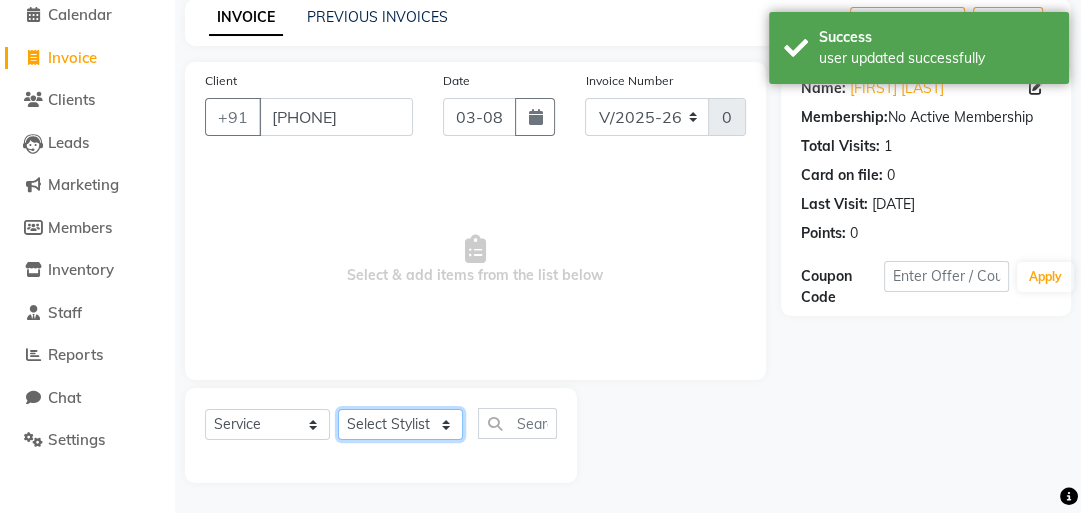 click on "Select Stylist [FIRST] [FIRST] [FIRST] [FIRST] [FIRST]" 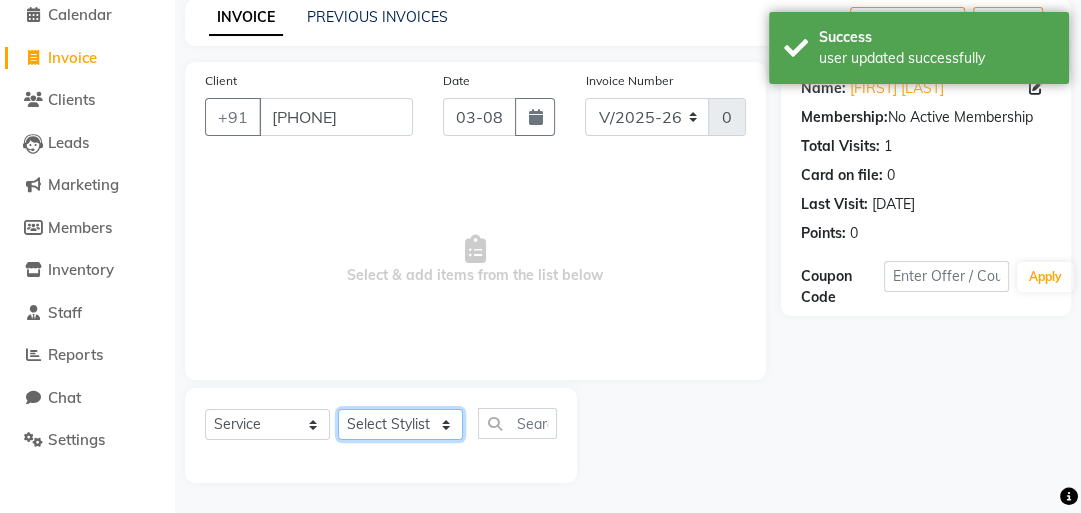select on "79978" 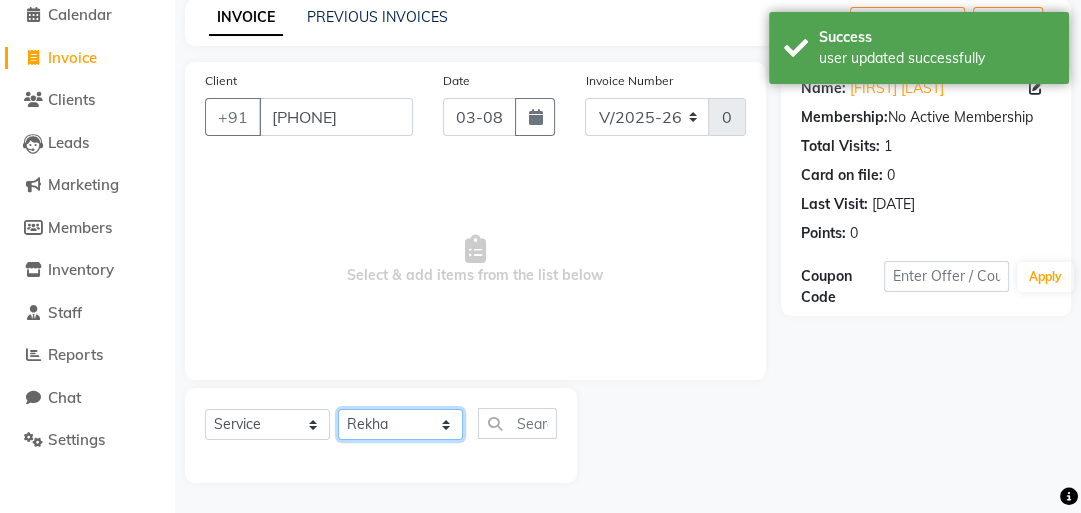 click on "Select Stylist [FIRST] [FIRST] [FIRST] [FIRST] [FIRST]" 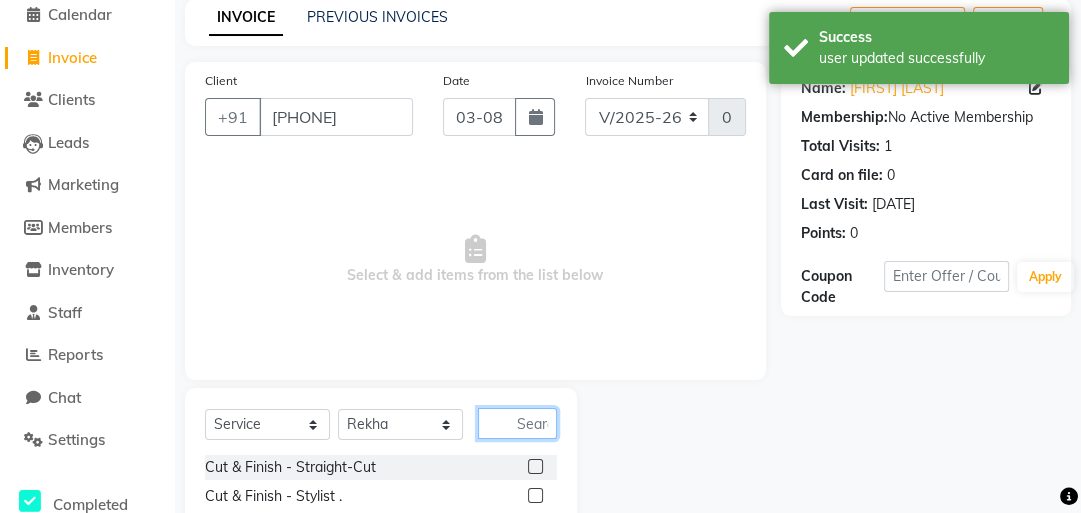 click 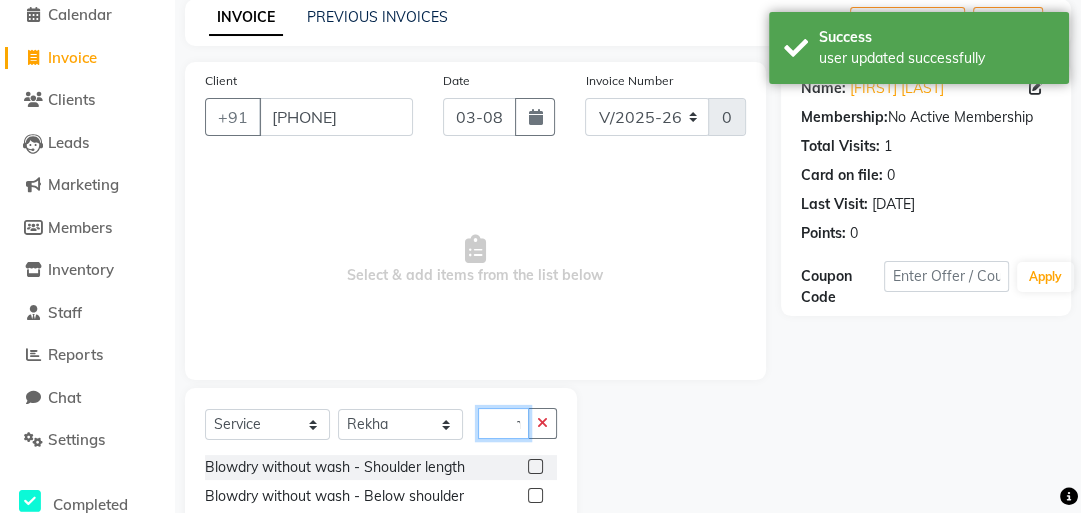 scroll, scrollTop: 0, scrollLeft: 13, axis: horizontal 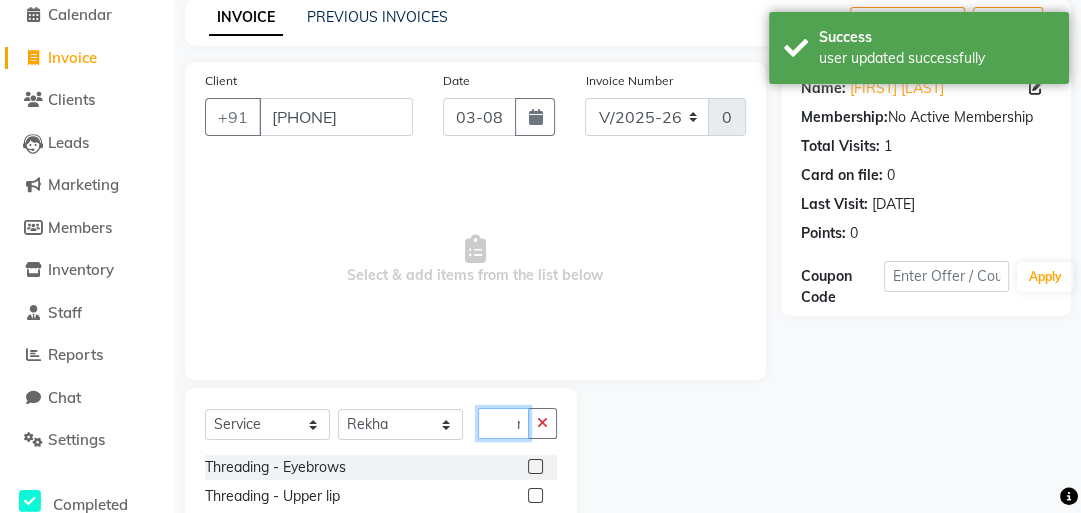 type on "thr" 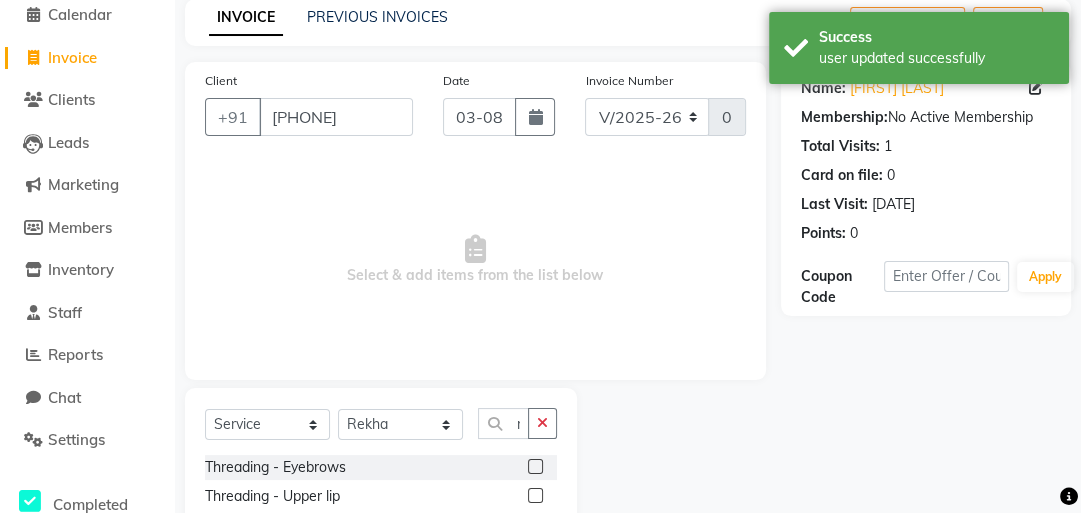 scroll, scrollTop: 0, scrollLeft: 0, axis: both 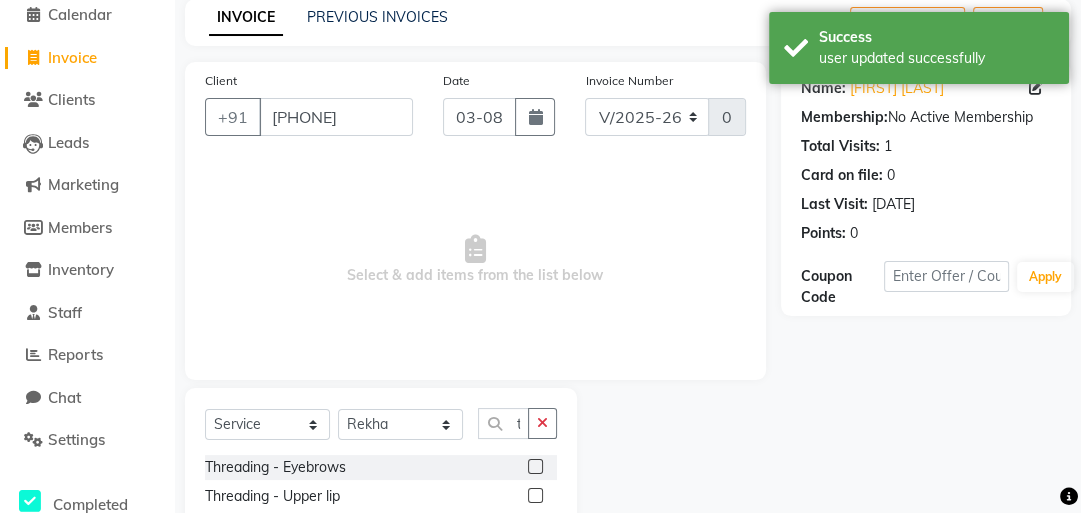click on "Threading - Eyebrows" 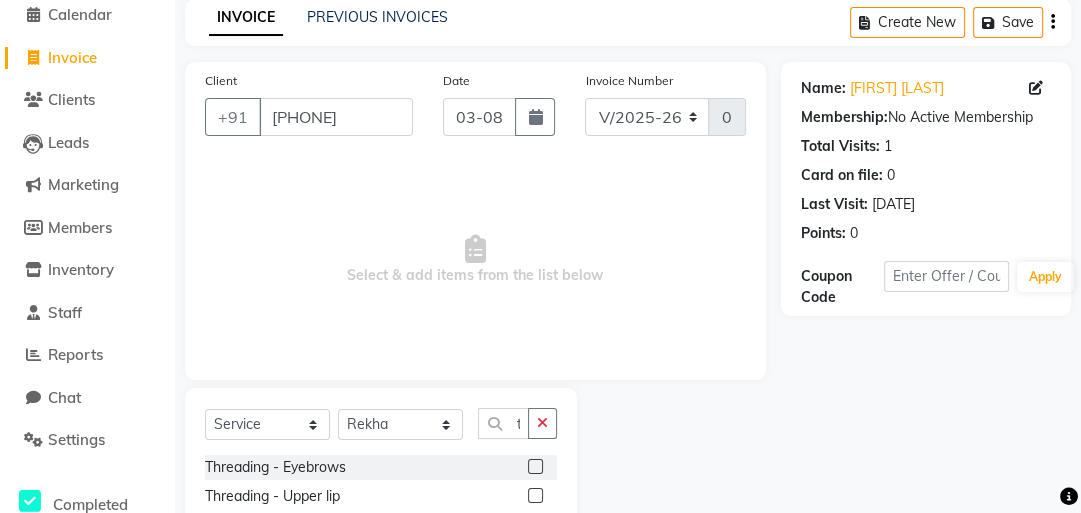 click 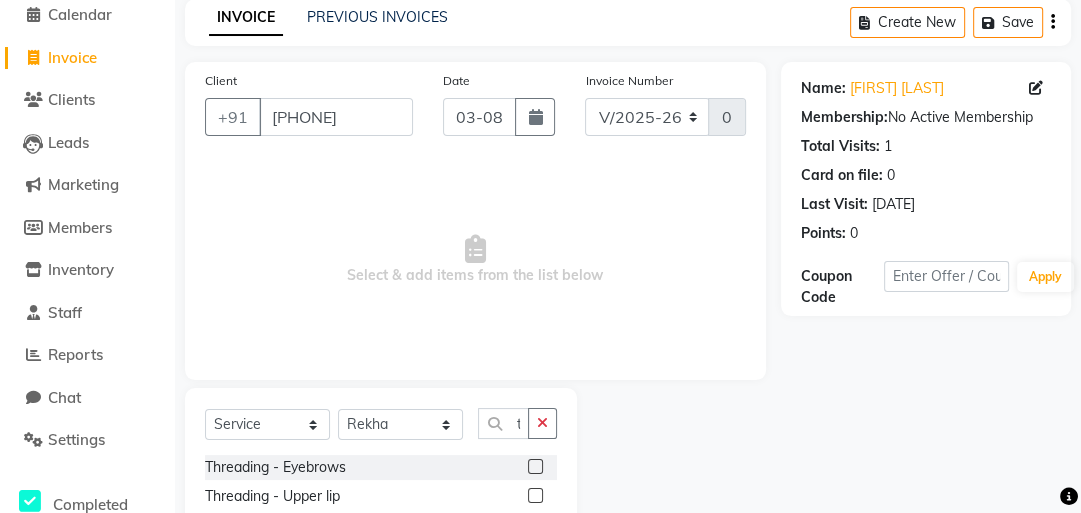 click at bounding box center (534, 467) 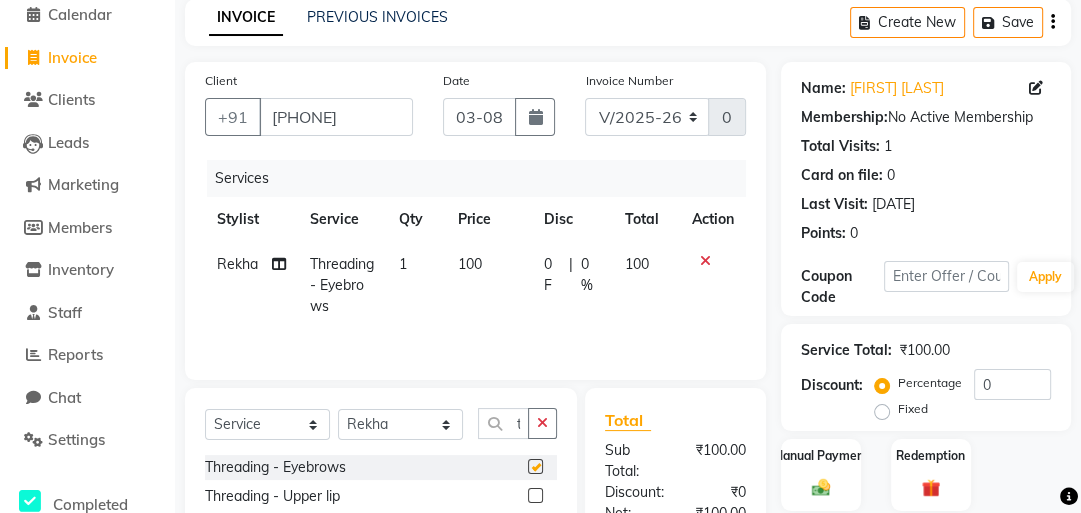 checkbox on "false" 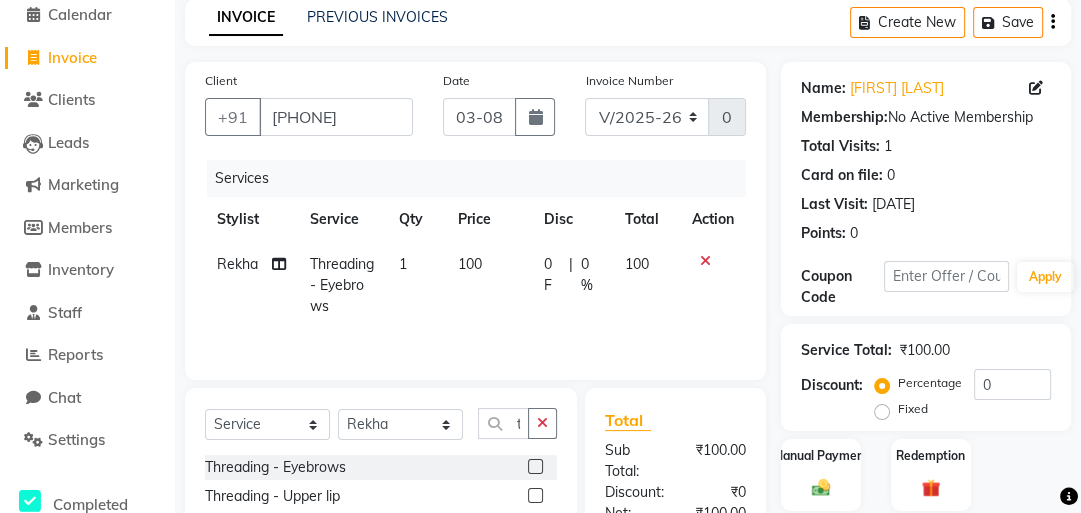 click 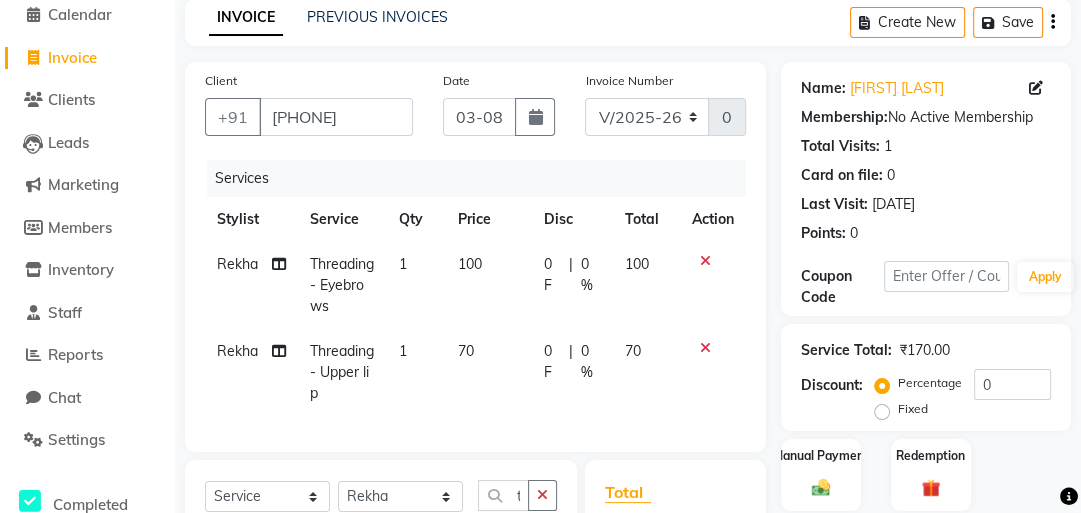 checkbox on "false" 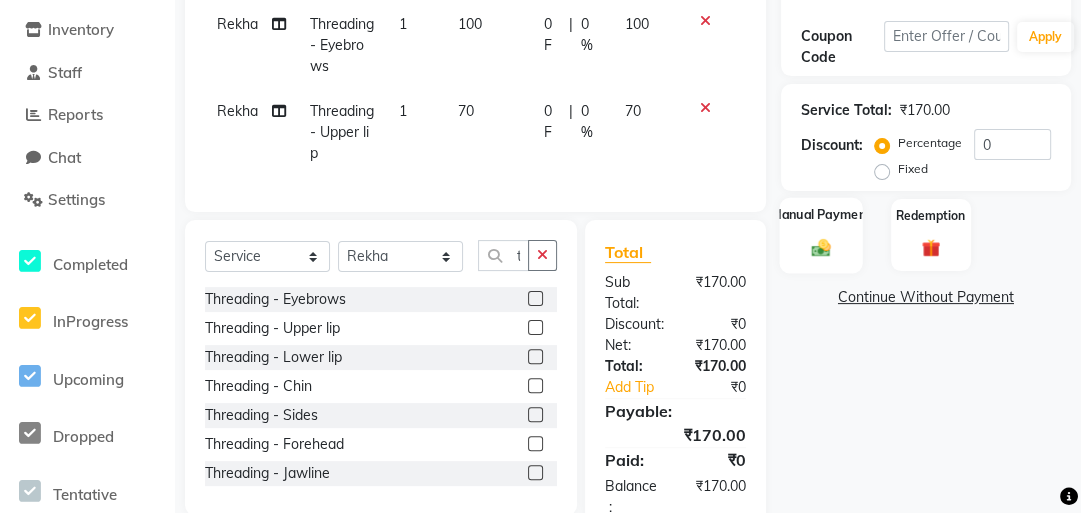 click on "Manual Payment" 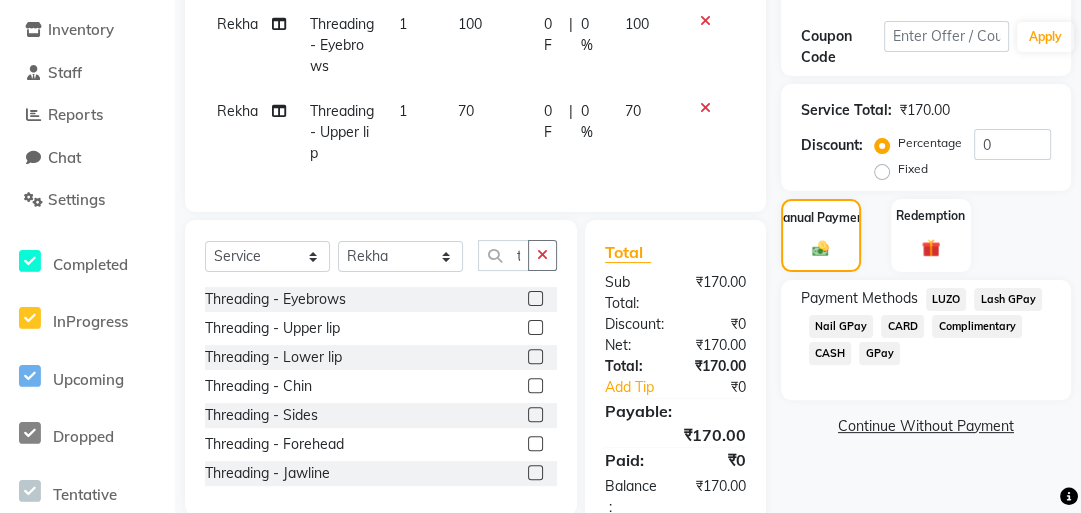 click on "GPay" 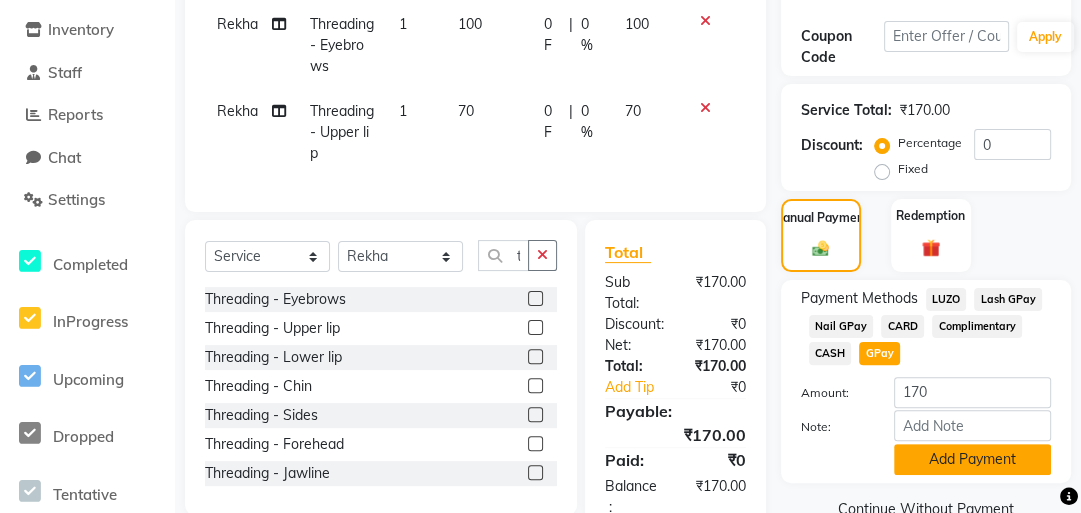 click on "Add Payment" 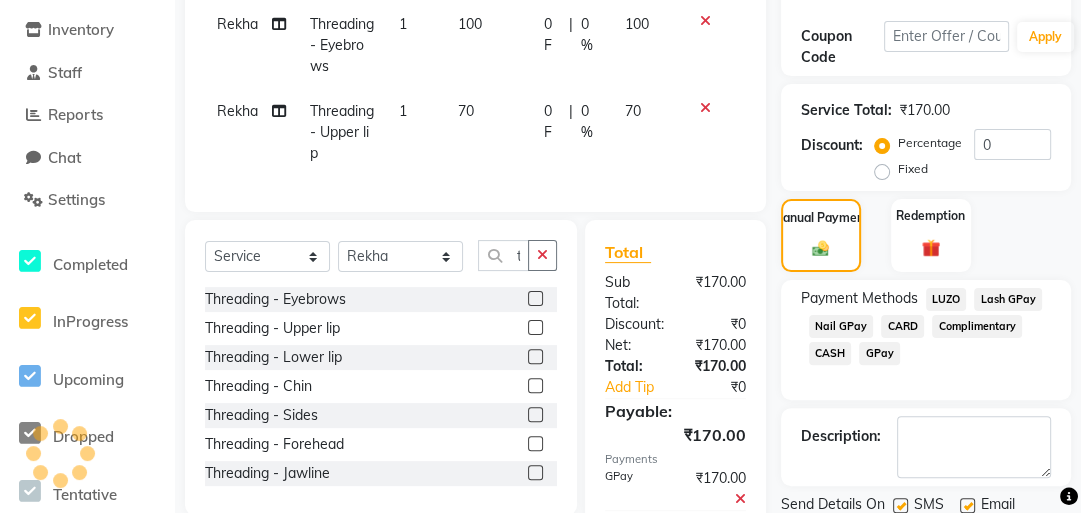 scroll, scrollTop: 458, scrollLeft: 0, axis: vertical 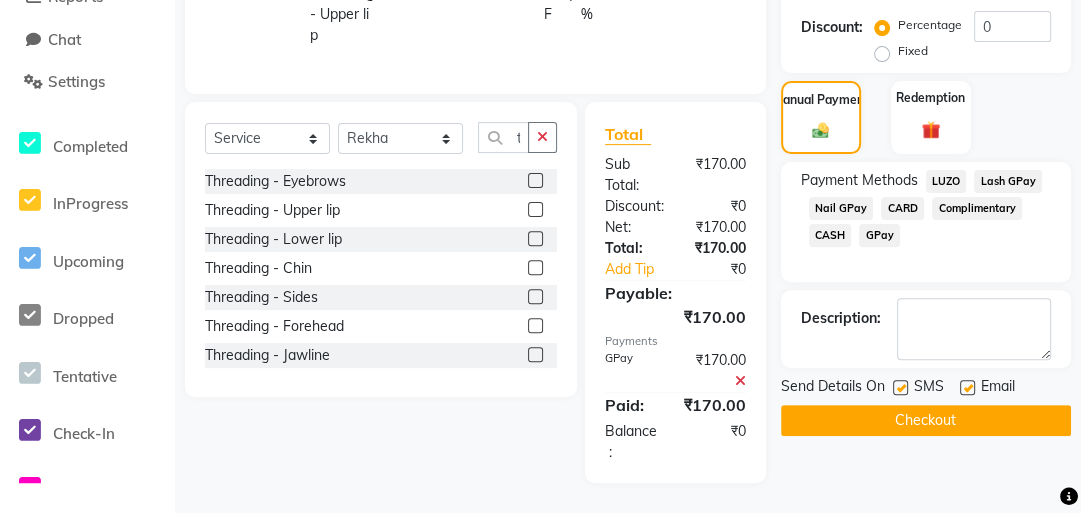 click on "Checkout" 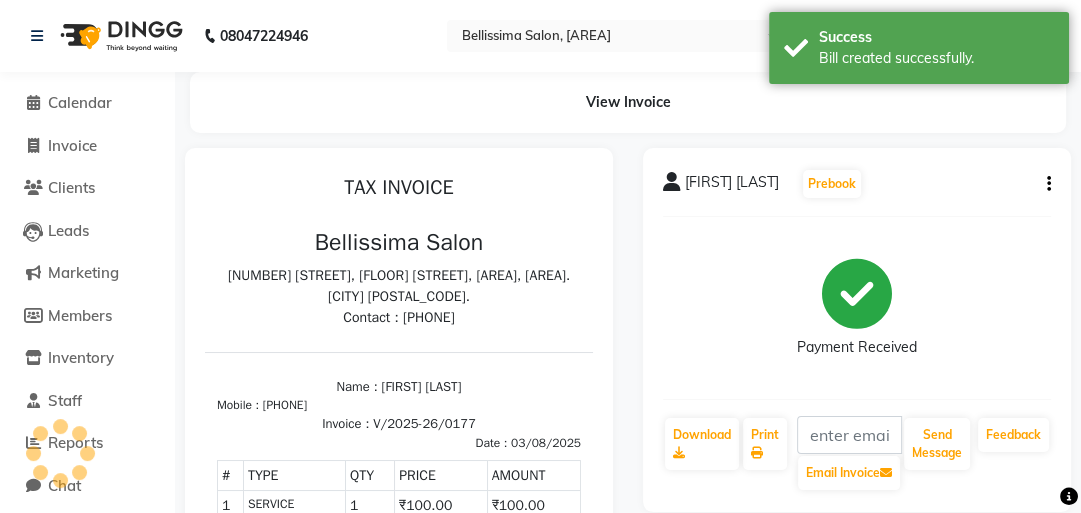 scroll, scrollTop: 0, scrollLeft: 0, axis: both 